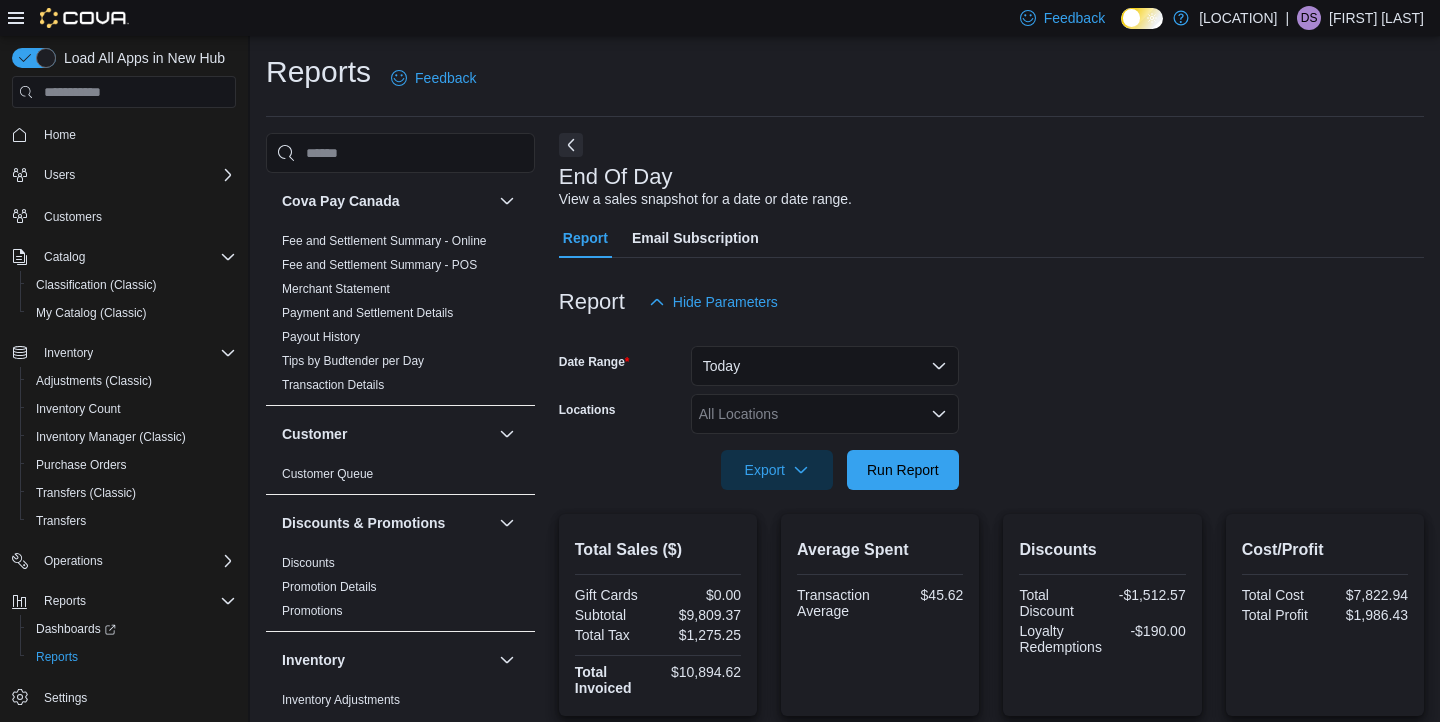 scroll, scrollTop: 9, scrollLeft: 0, axis: vertical 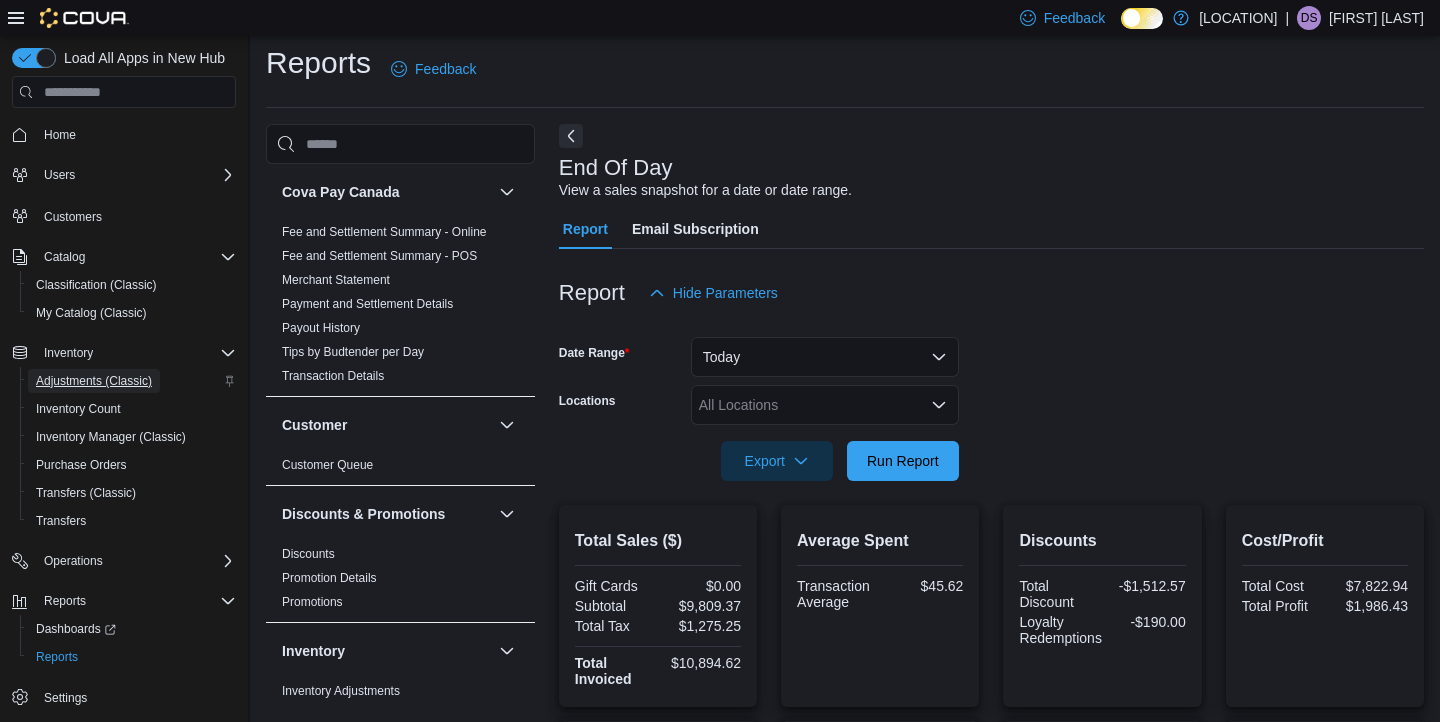 click on "Adjustments (Classic)" at bounding box center (94, 381) 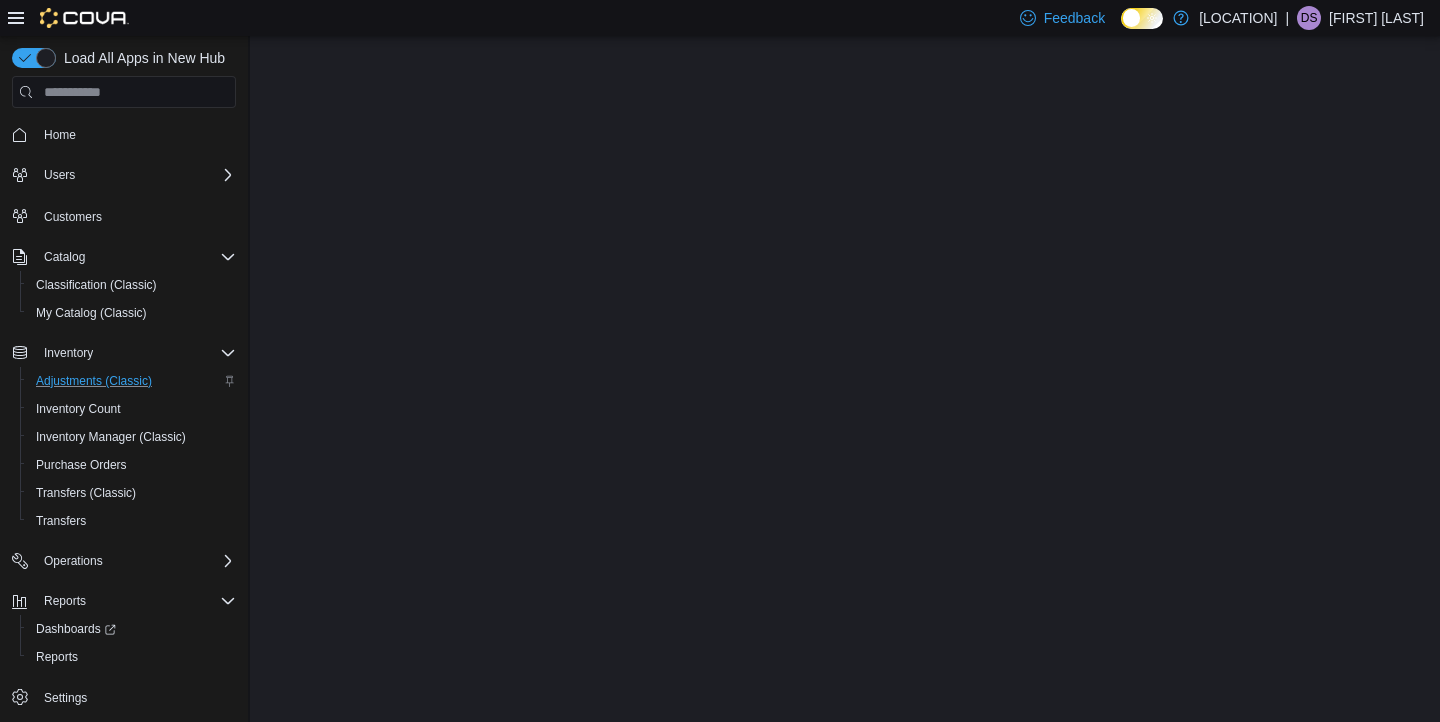scroll, scrollTop: 0, scrollLeft: 0, axis: both 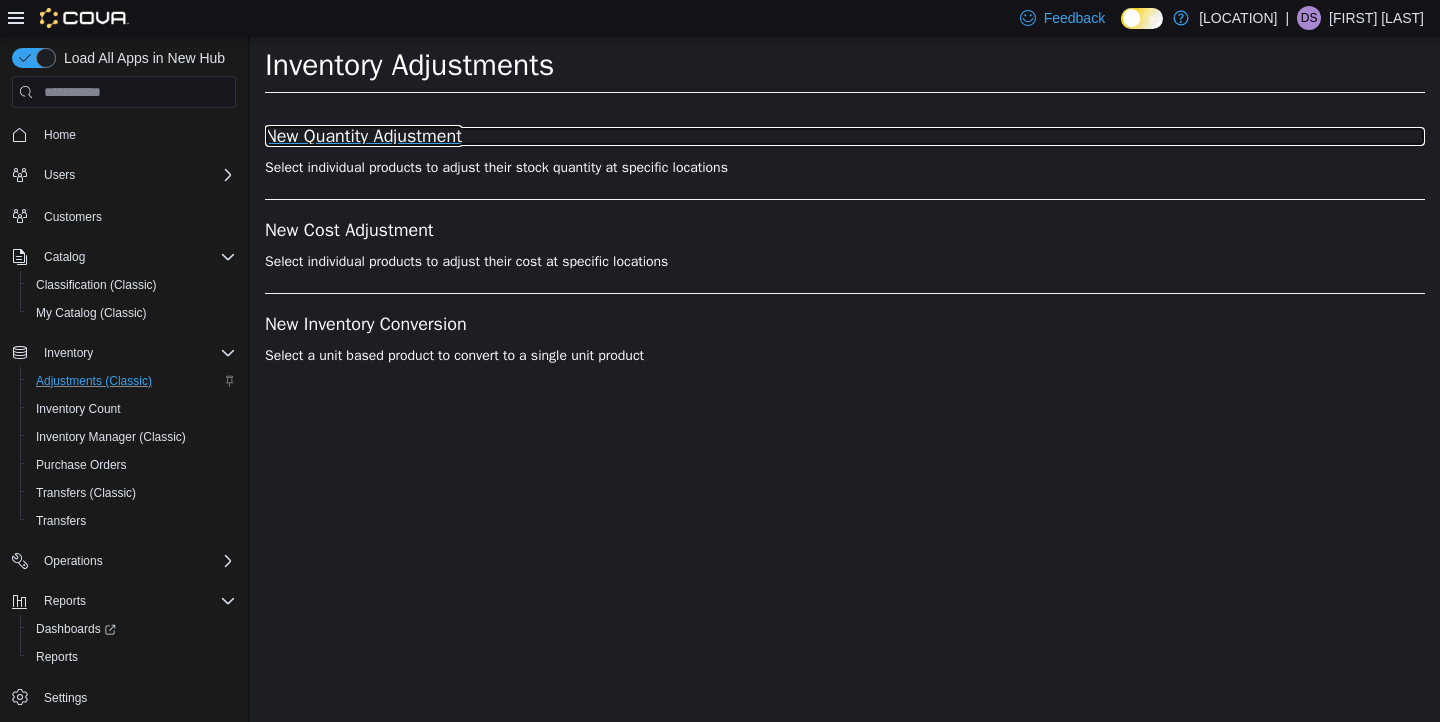 click on "New Quantity Adjustment" at bounding box center [845, 137] 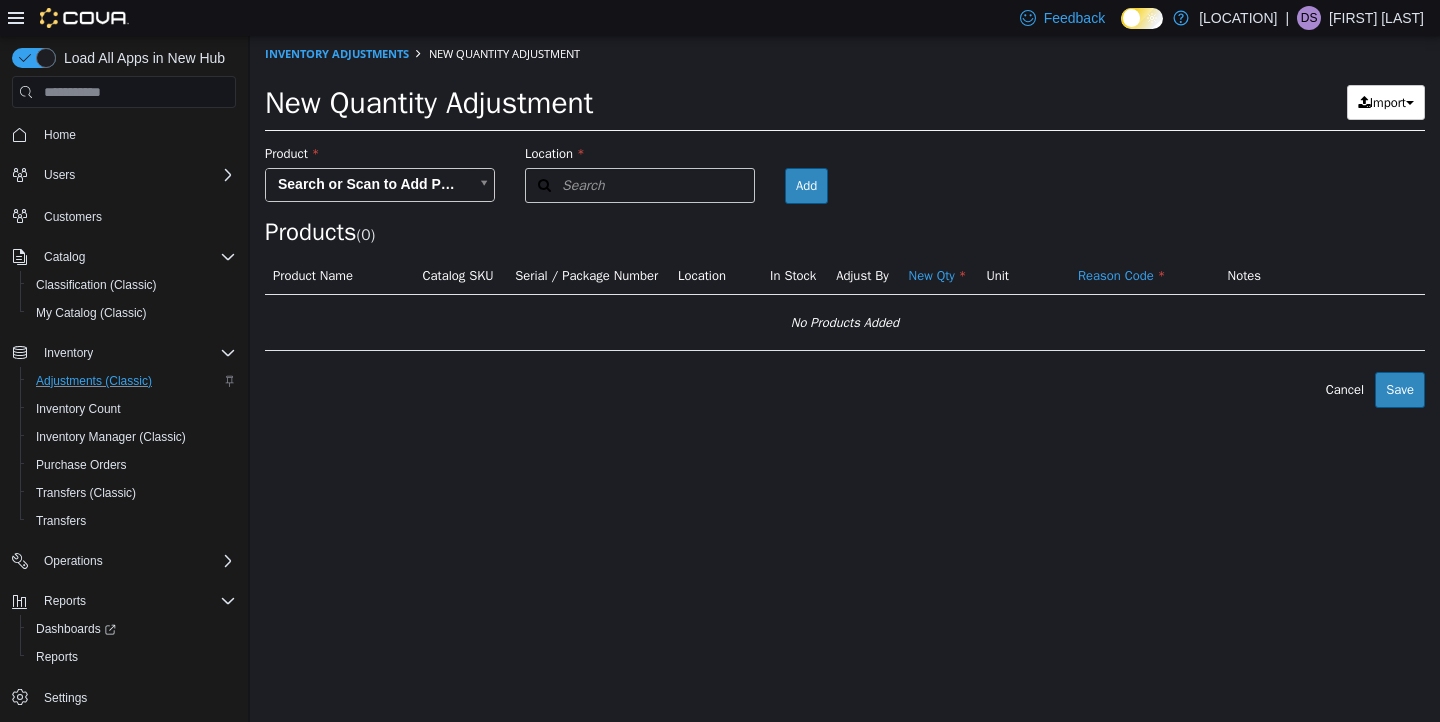 click on "×
Inventory Adjustments
New Quantity Adjustment
New Quantity Adjustment
Import  Inventory Export (.CSV) Package List (.TXT)
Product     Search or Scan to Add Product                             Location Search Type 3 or more characters or browse       [LOCATION]     (2)         Broadway             [LOCATION]         Room   Add Products  ( 0 ) Product Name Catalog SKU Serial / Package Number Location In Stock Adjust By New Qty Unit Reason Code Notes No Products Added Error saving adjustment please resolve the errors above. Cancel Save" at bounding box center [845, 222] 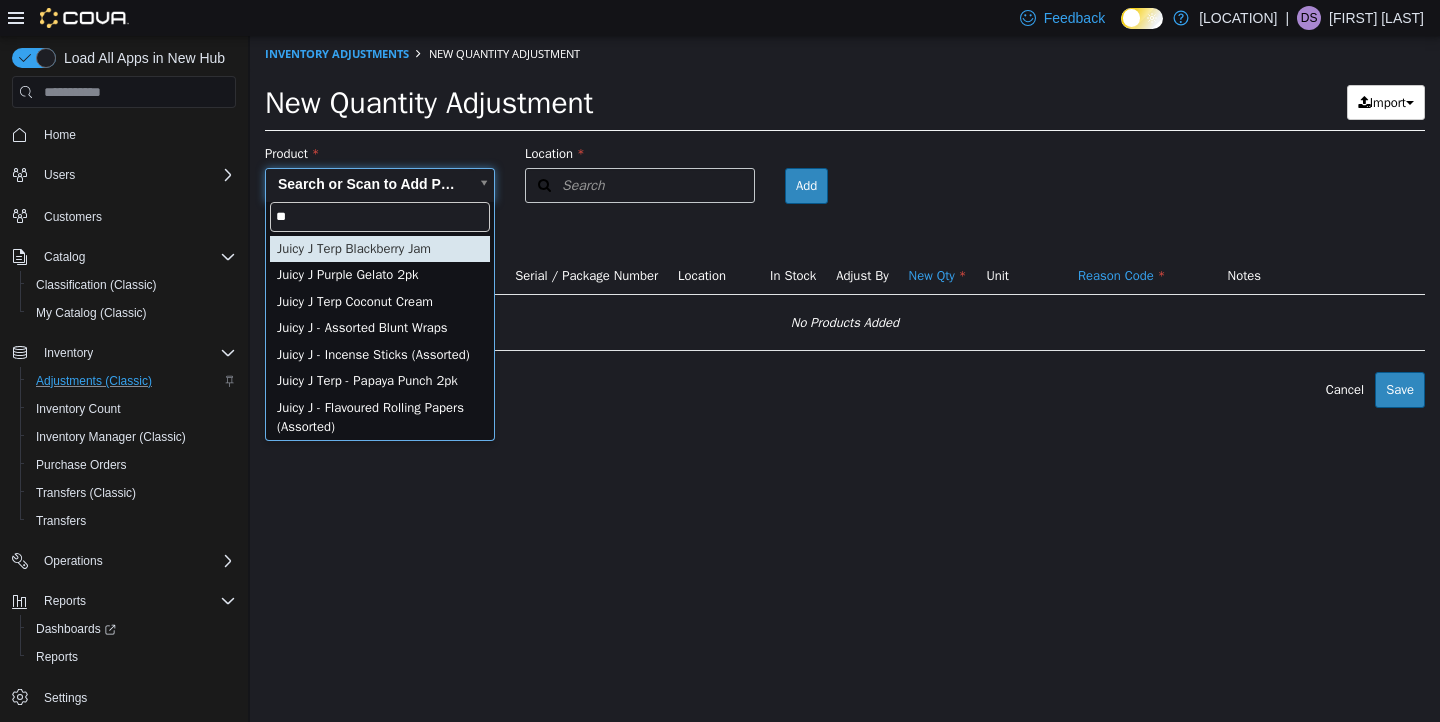 type on "*" 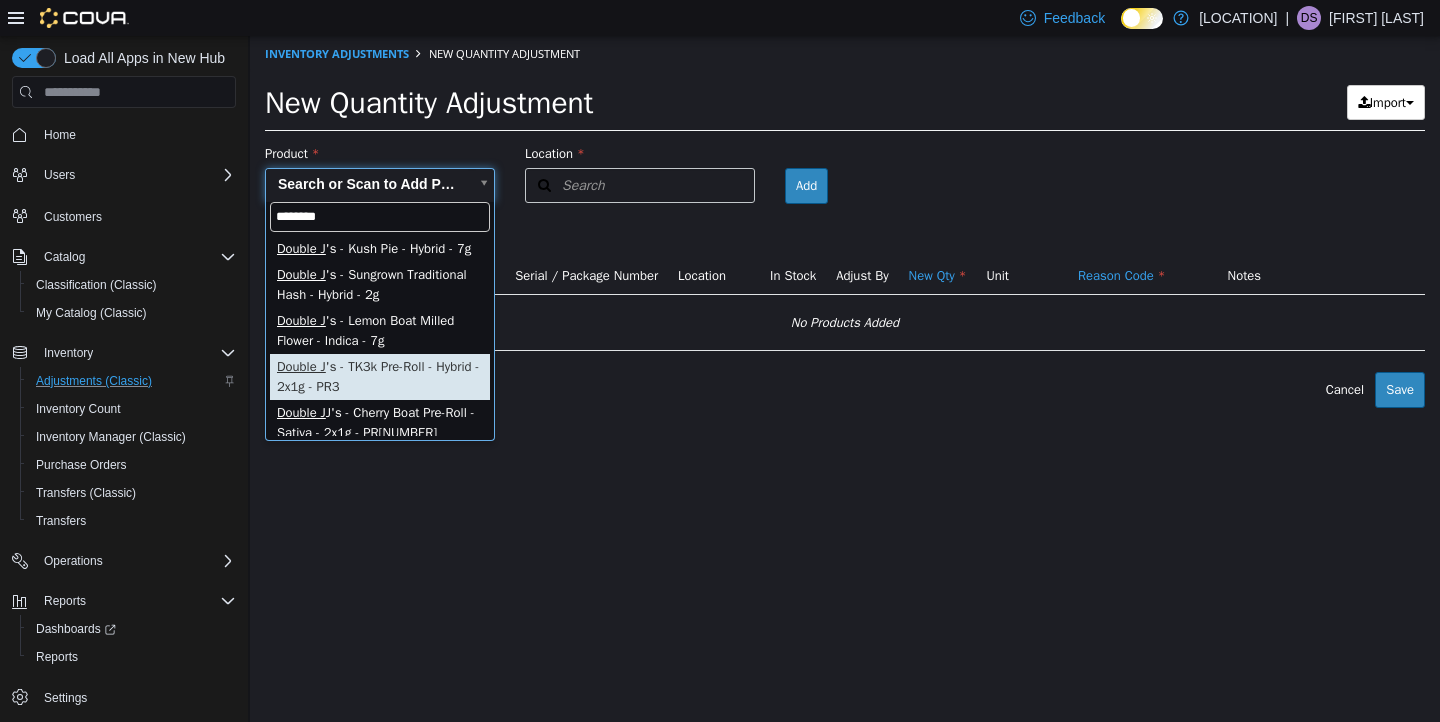 scroll, scrollTop: 22, scrollLeft: 0, axis: vertical 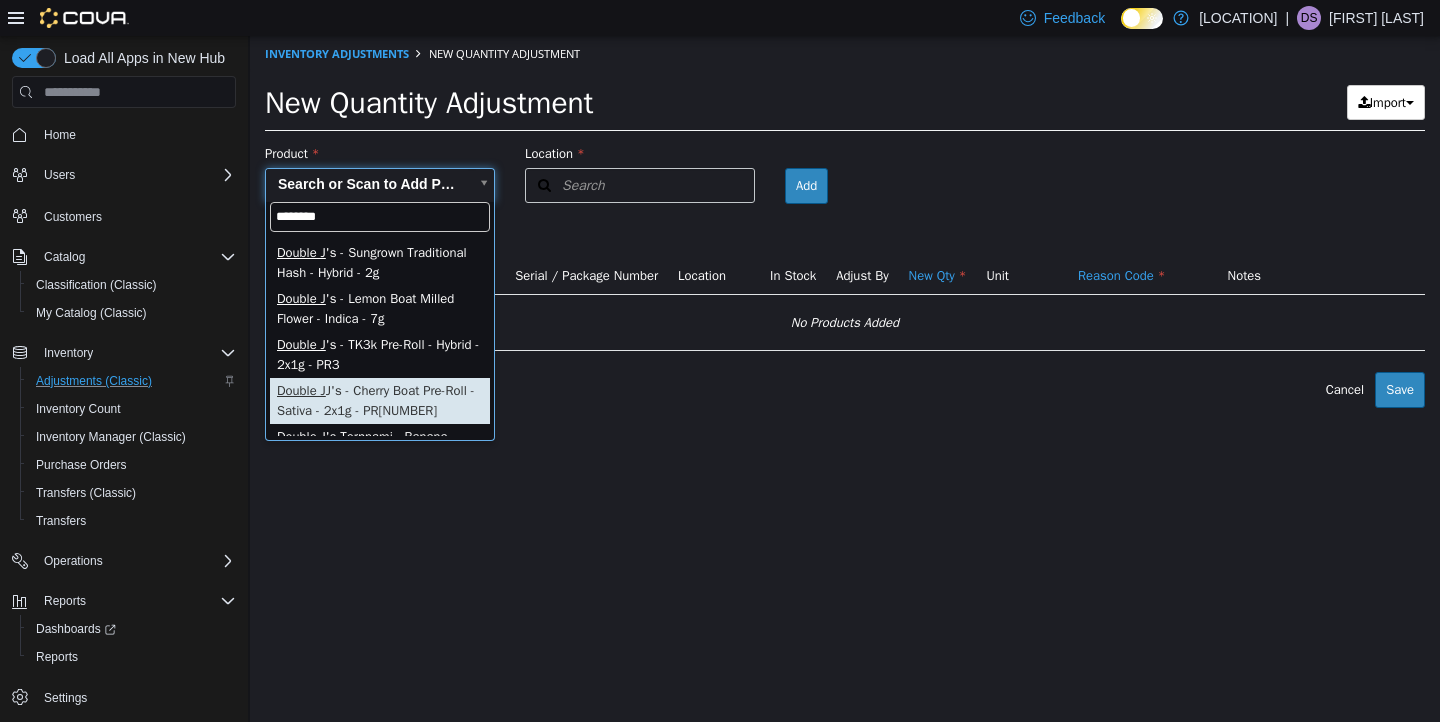 type on "********" 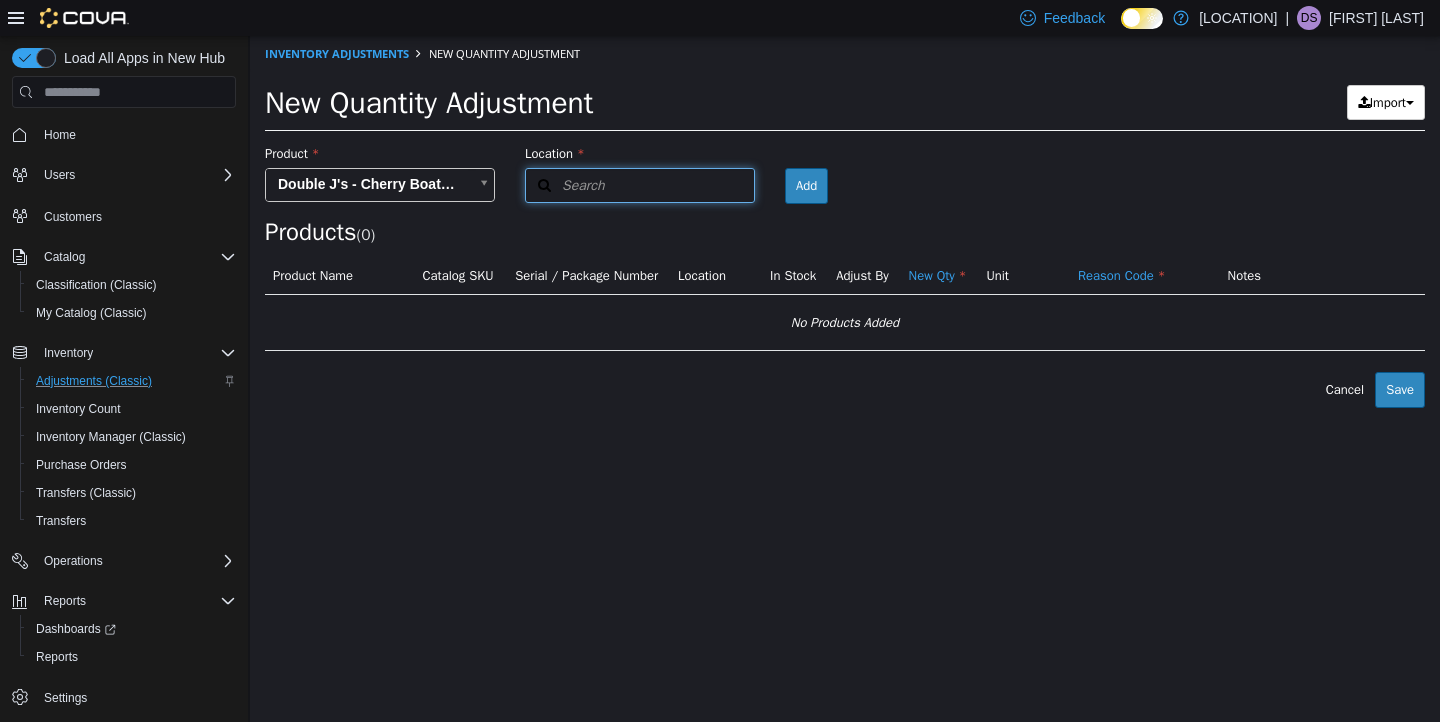 click on "Search" at bounding box center (640, 185) 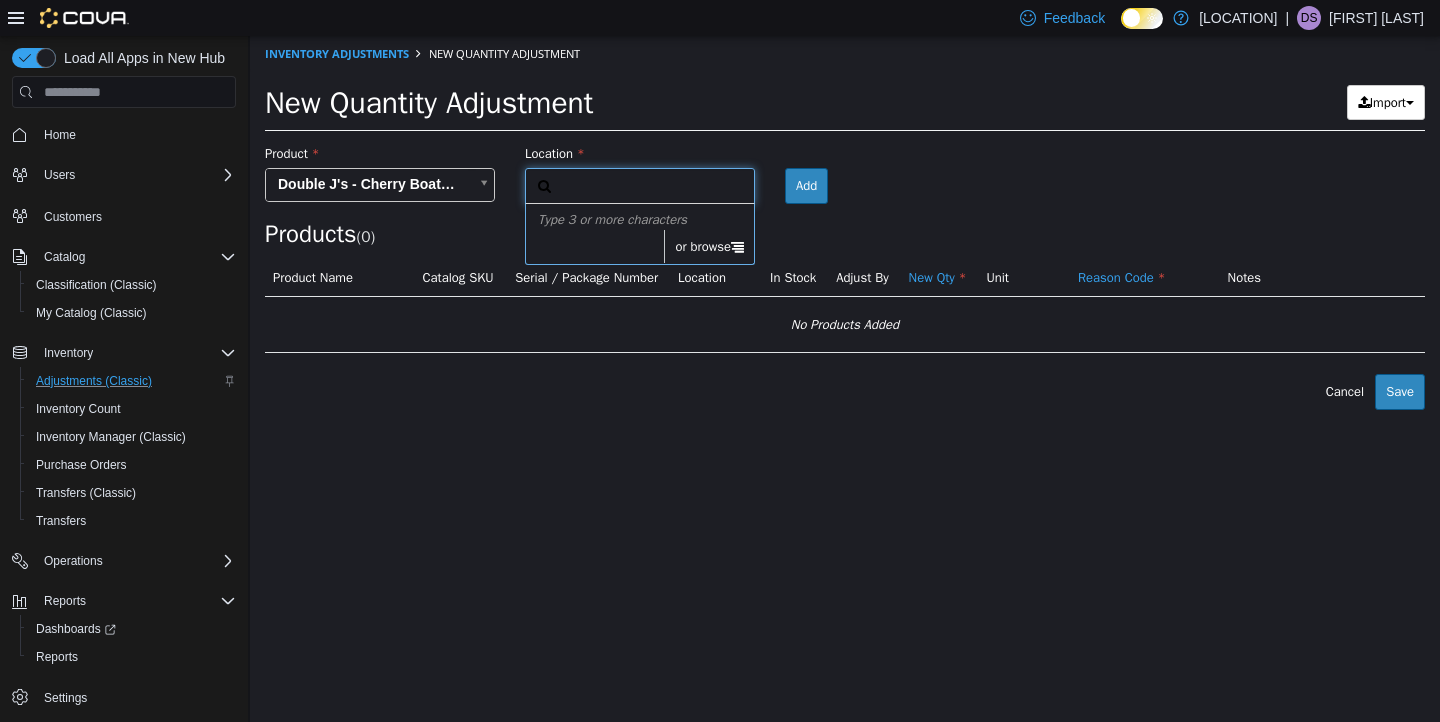 click on "or browse" at bounding box center (709, 247) 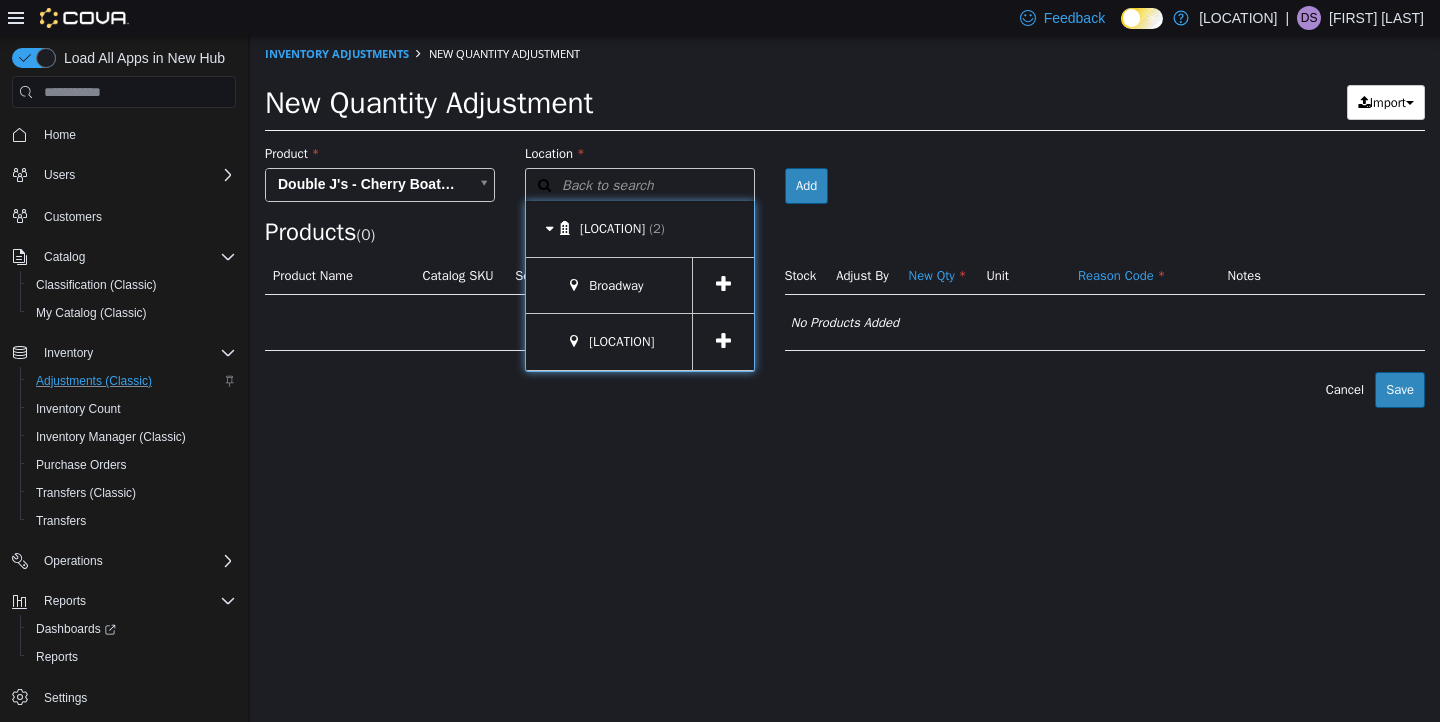 click at bounding box center (723, 341) 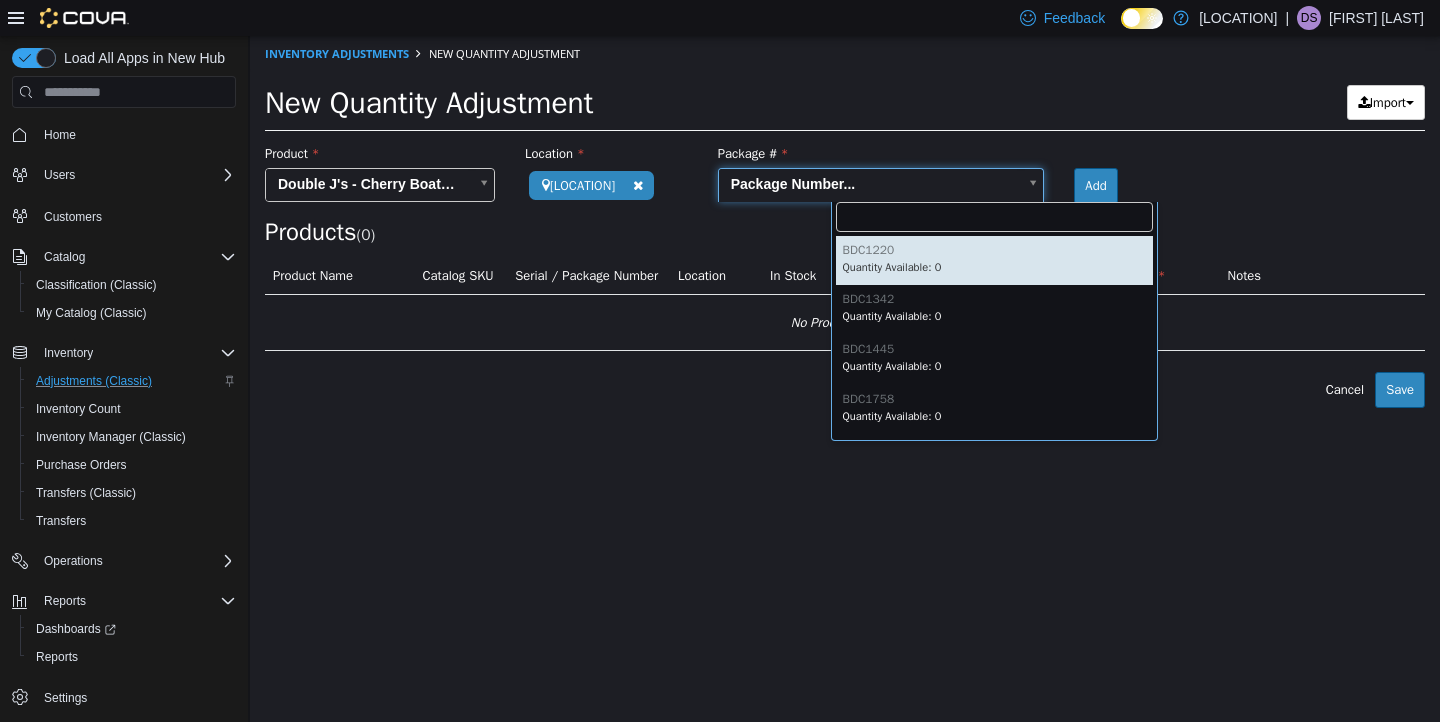 click on "**********" at bounding box center (845, 222) 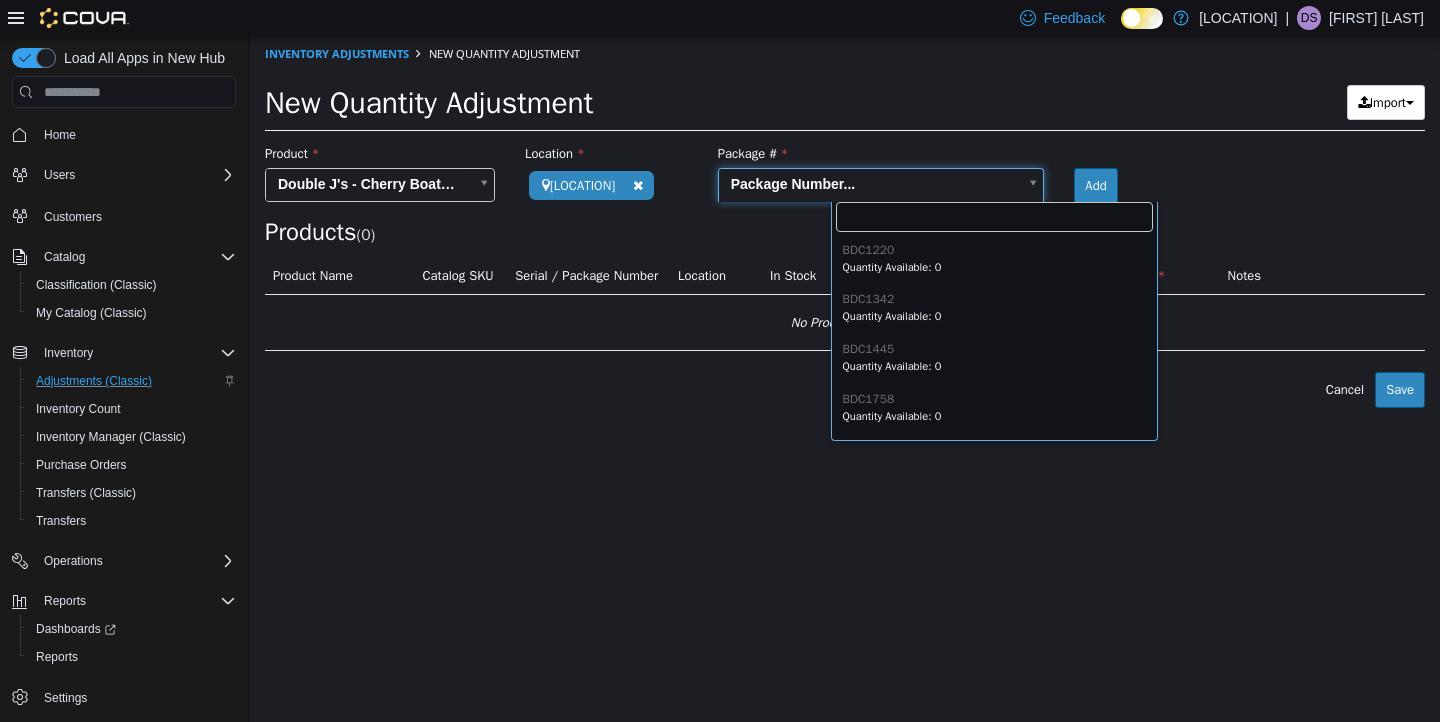 scroll, scrollTop: 48, scrollLeft: 0, axis: vertical 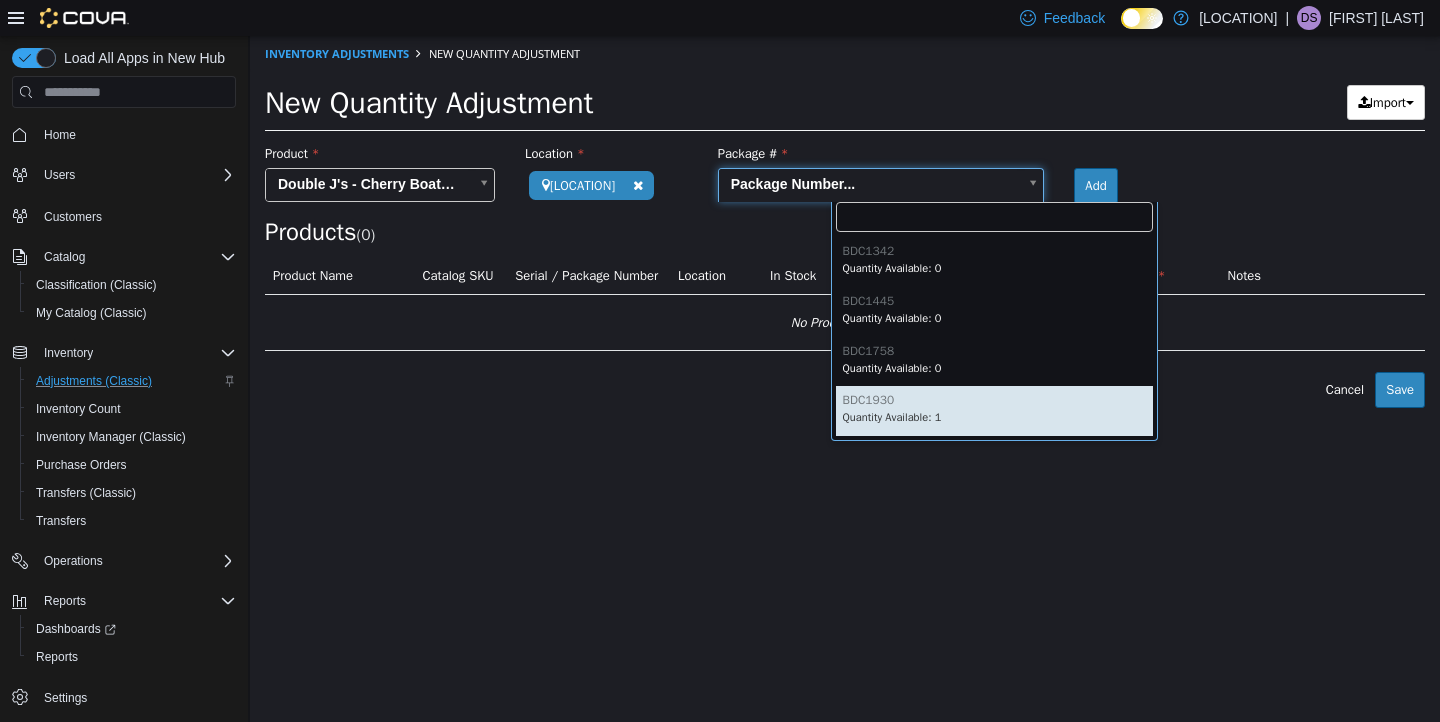 type on "*******" 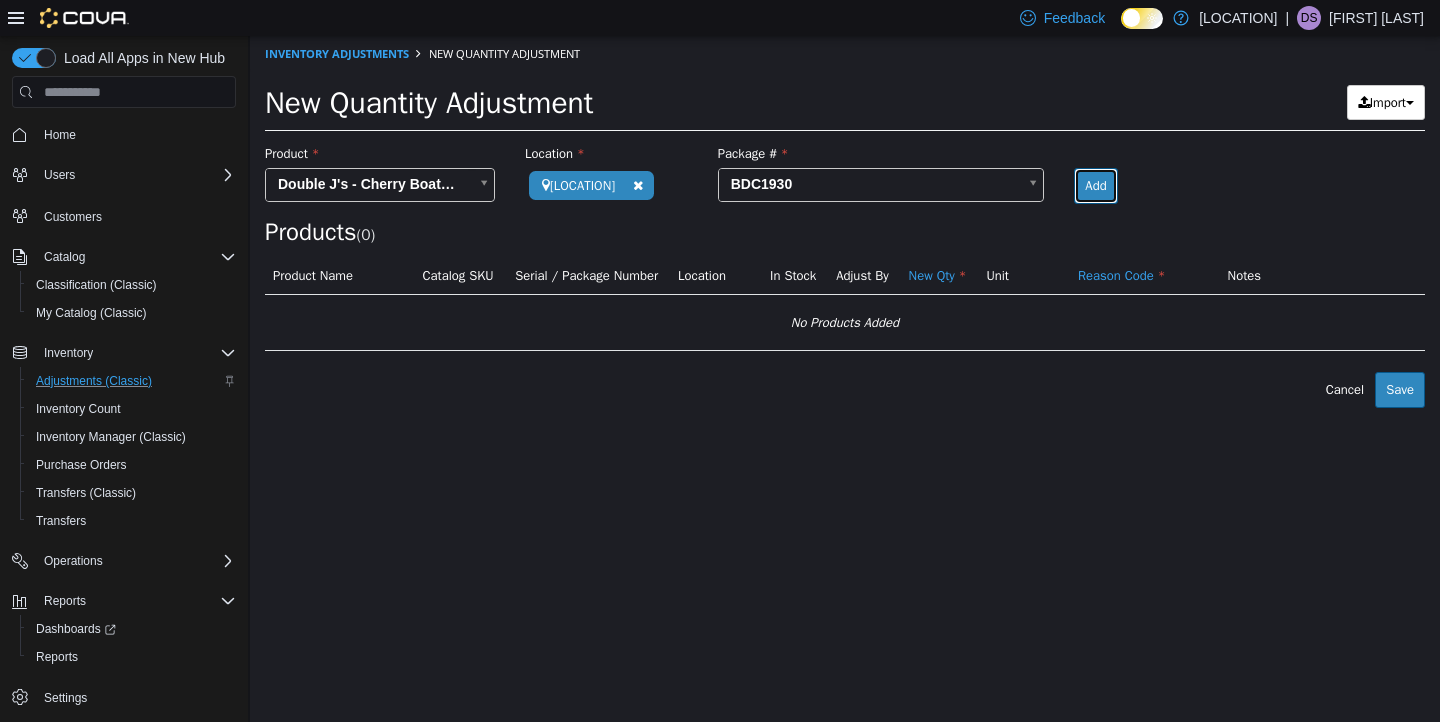 click on "Add" at bounding box center (1095, 186) 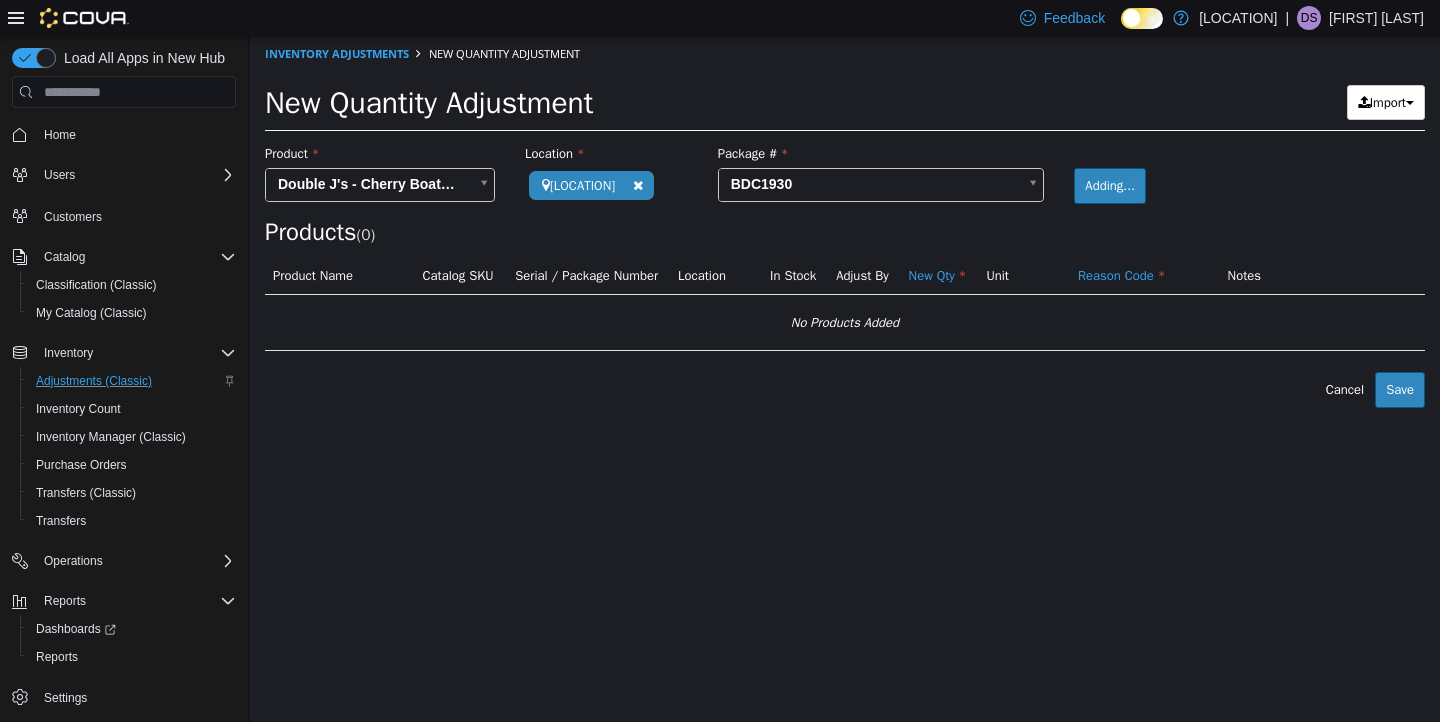 type 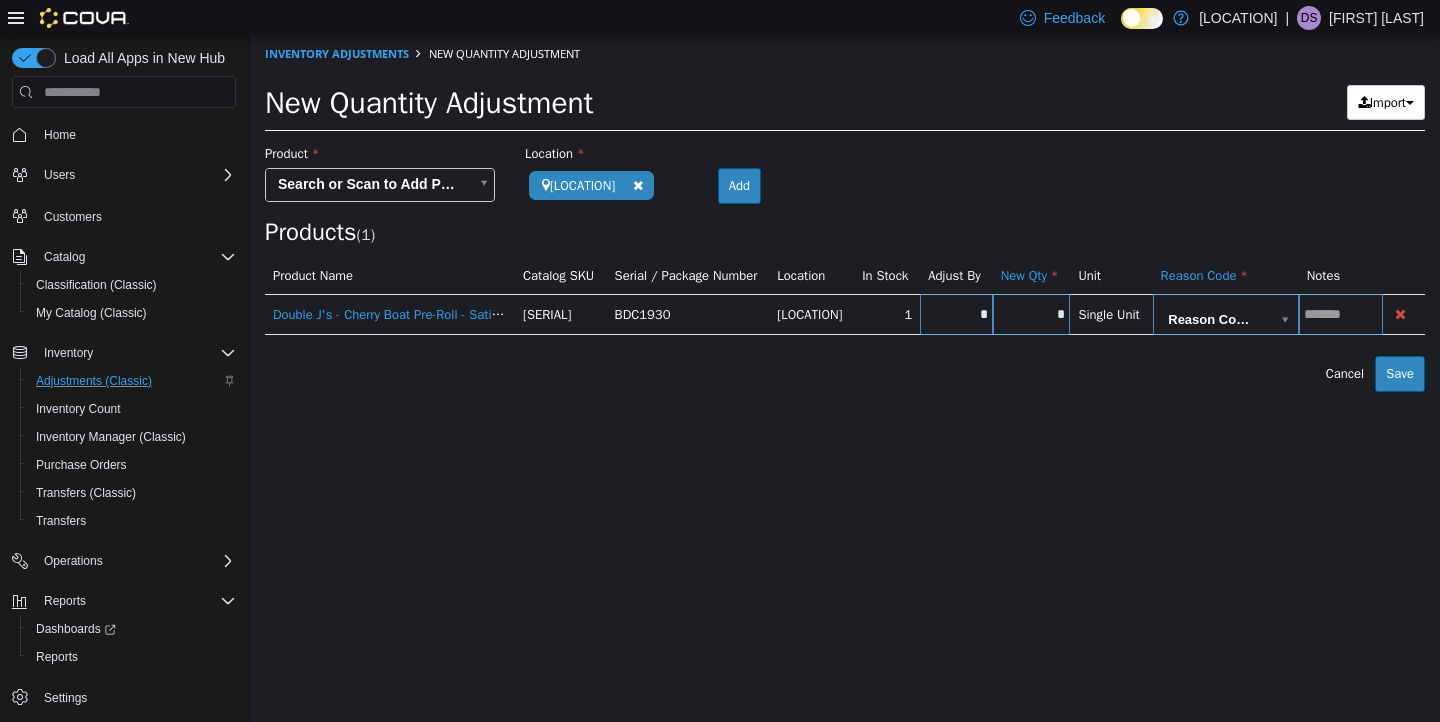 click on "*" at bounding box center (956, 314) 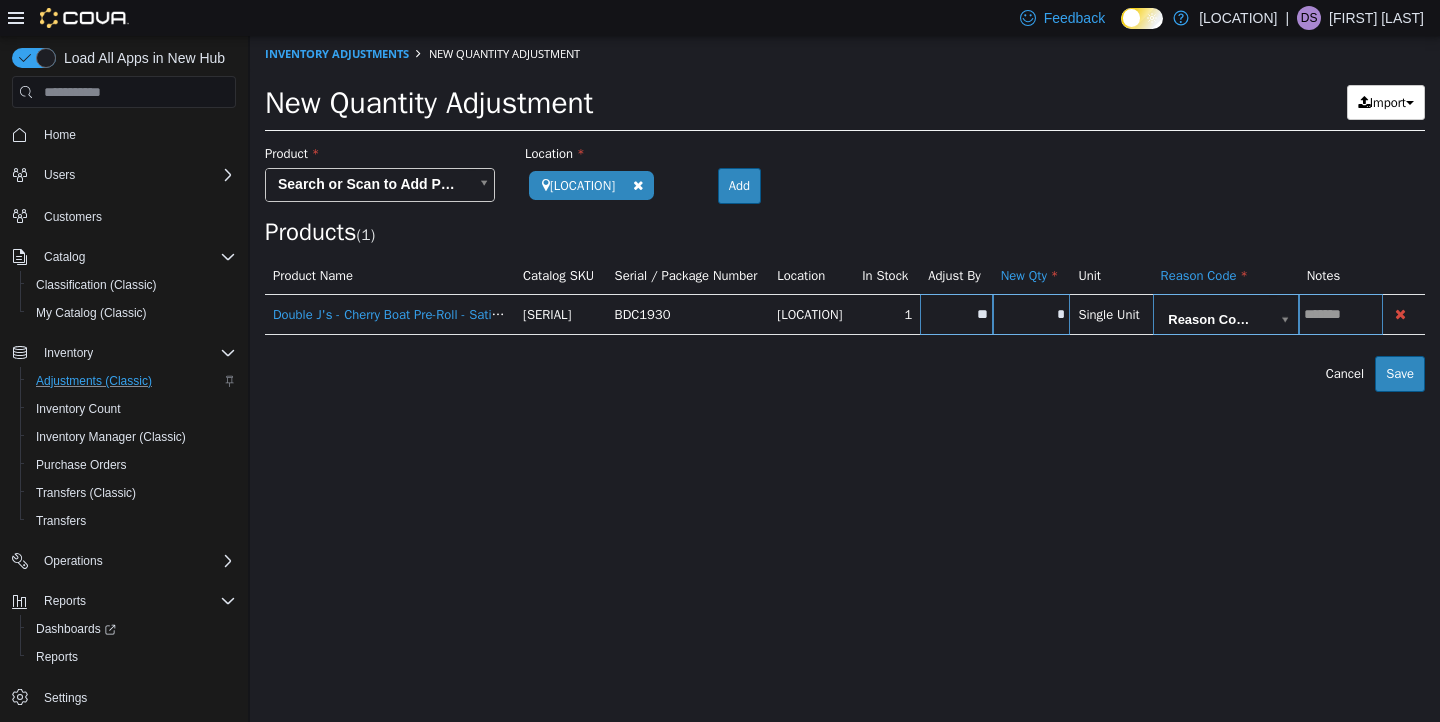 type on "**" 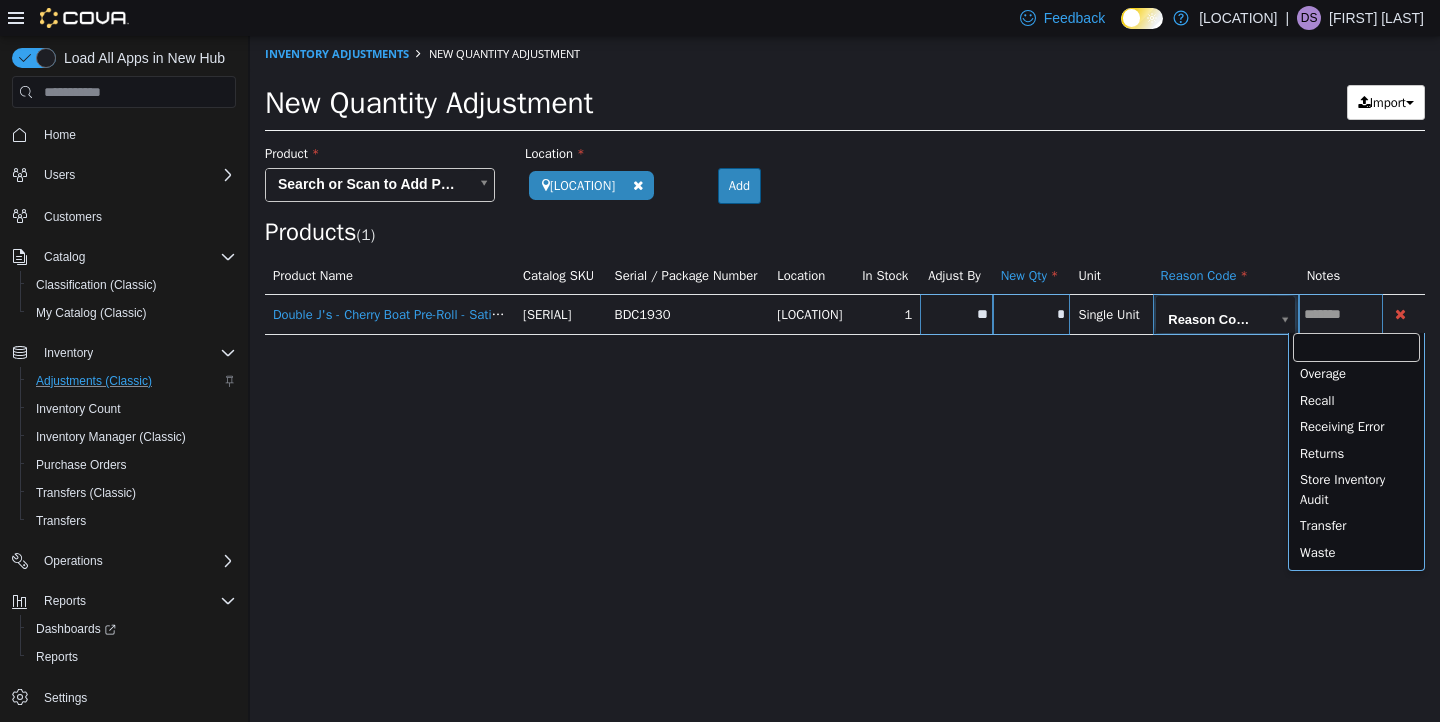 scroll, scrollTop: 550, scrollLeft: 0, axis: vertical 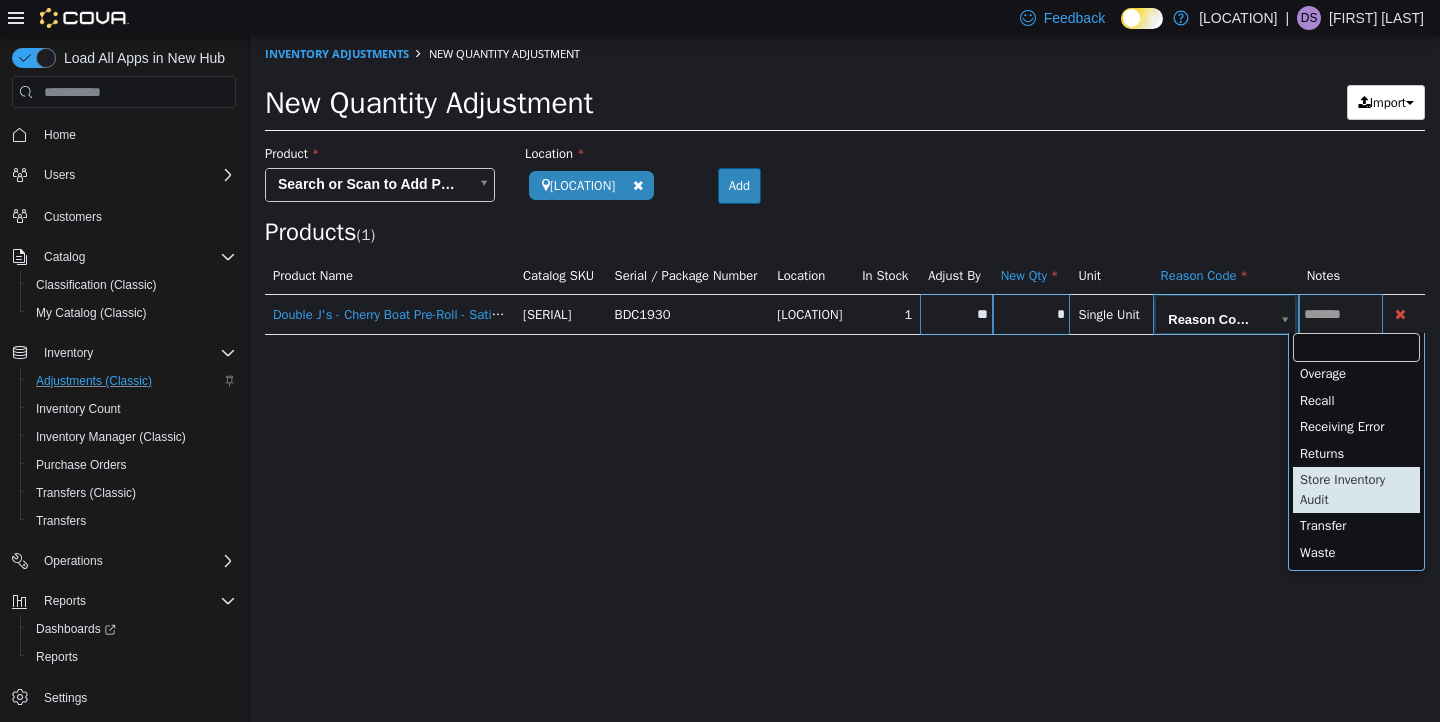 type on "**********" 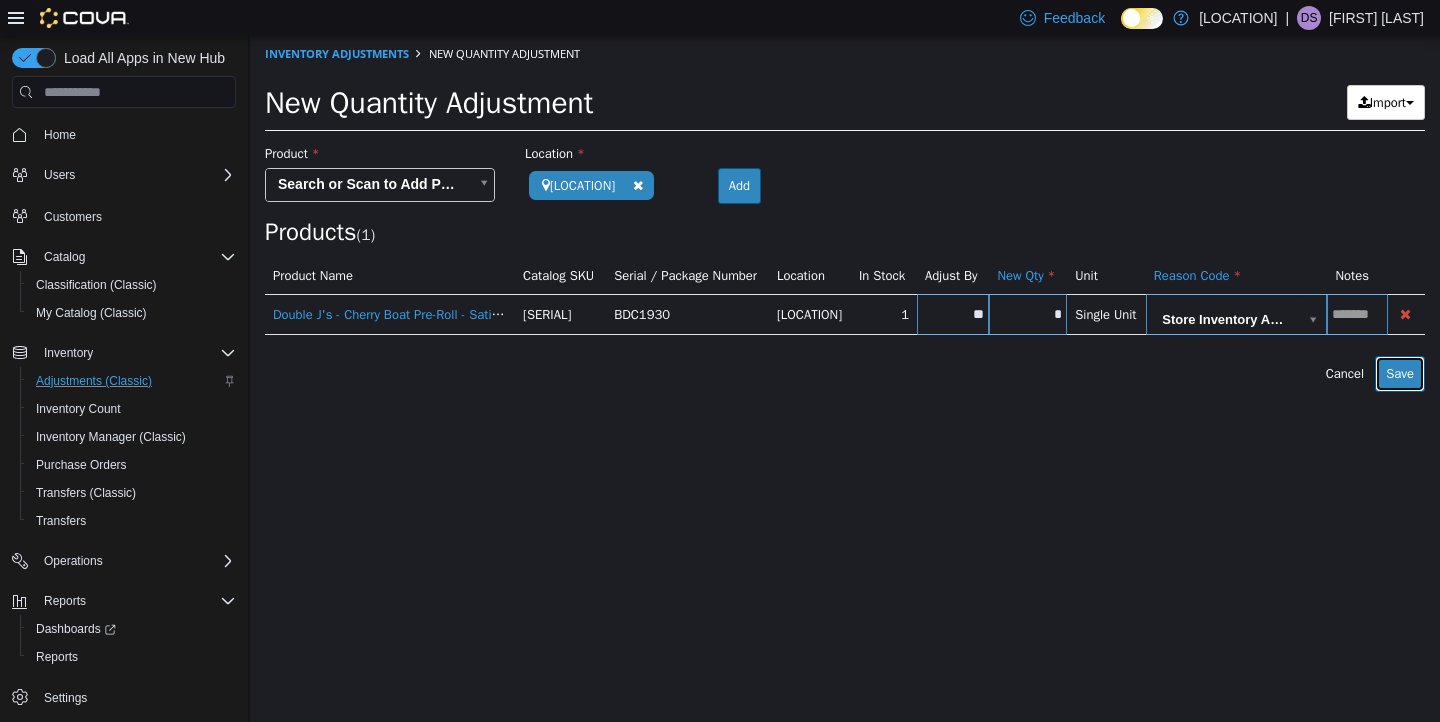click on "Save" at bounding box center [1400, 374] 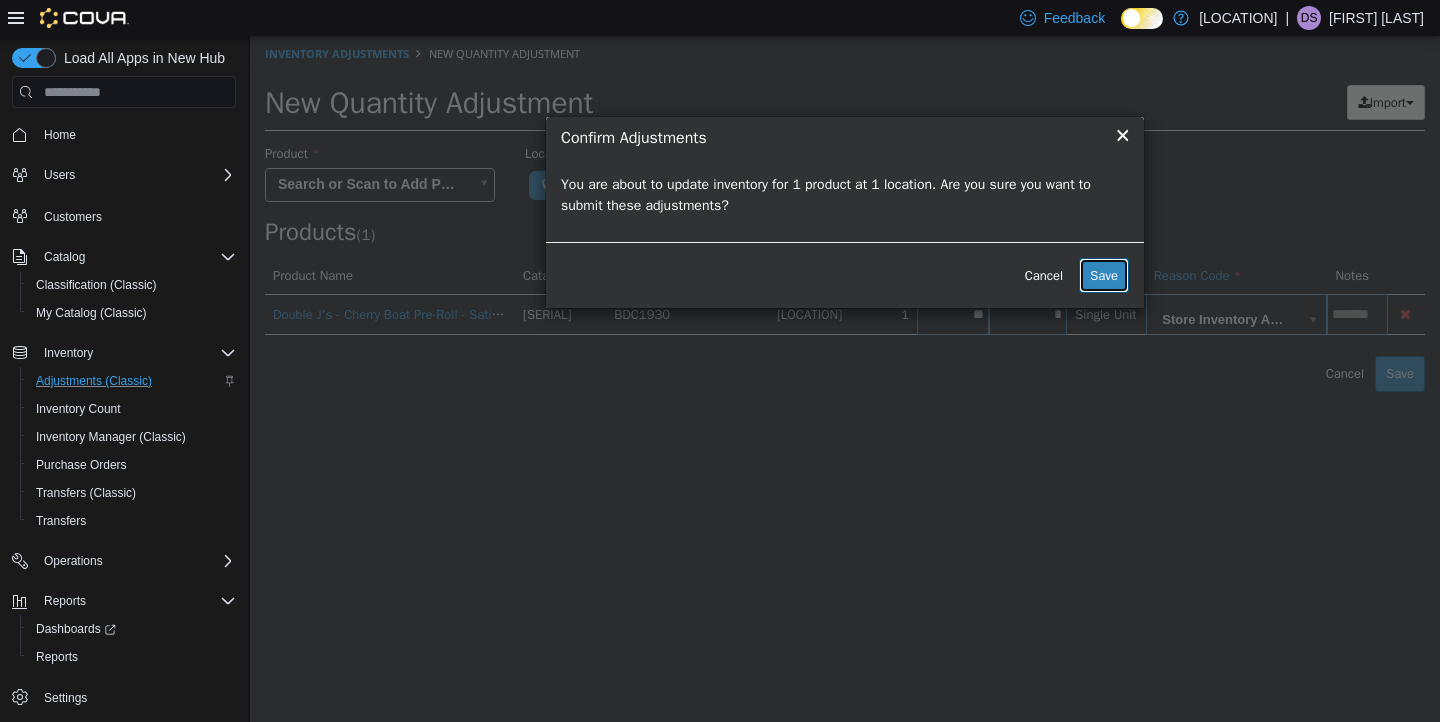 click on "Save" at bounding box center (1104, 276) 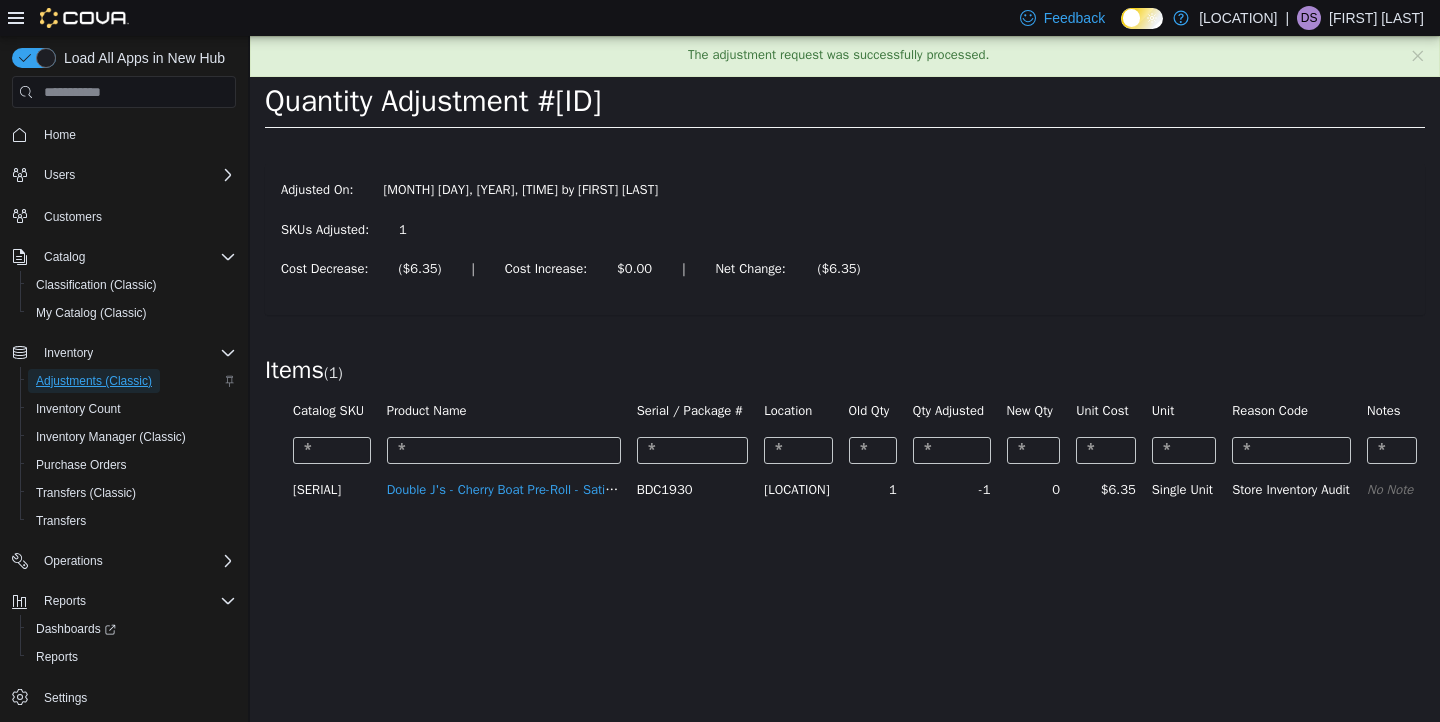 click on "Adjustments (Classic)" at bounding box center (94, 381) 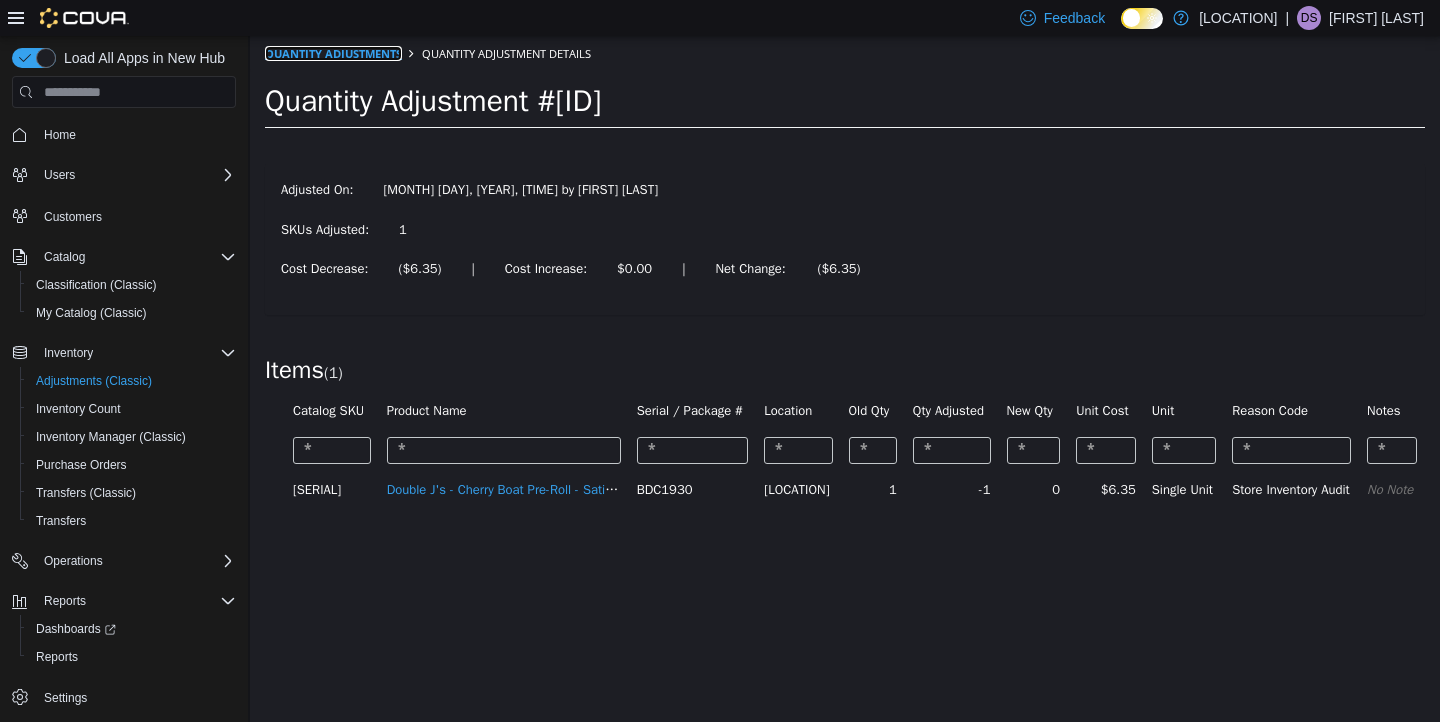 click on "Quantity Adjustments" at bounding box center [333, 53] 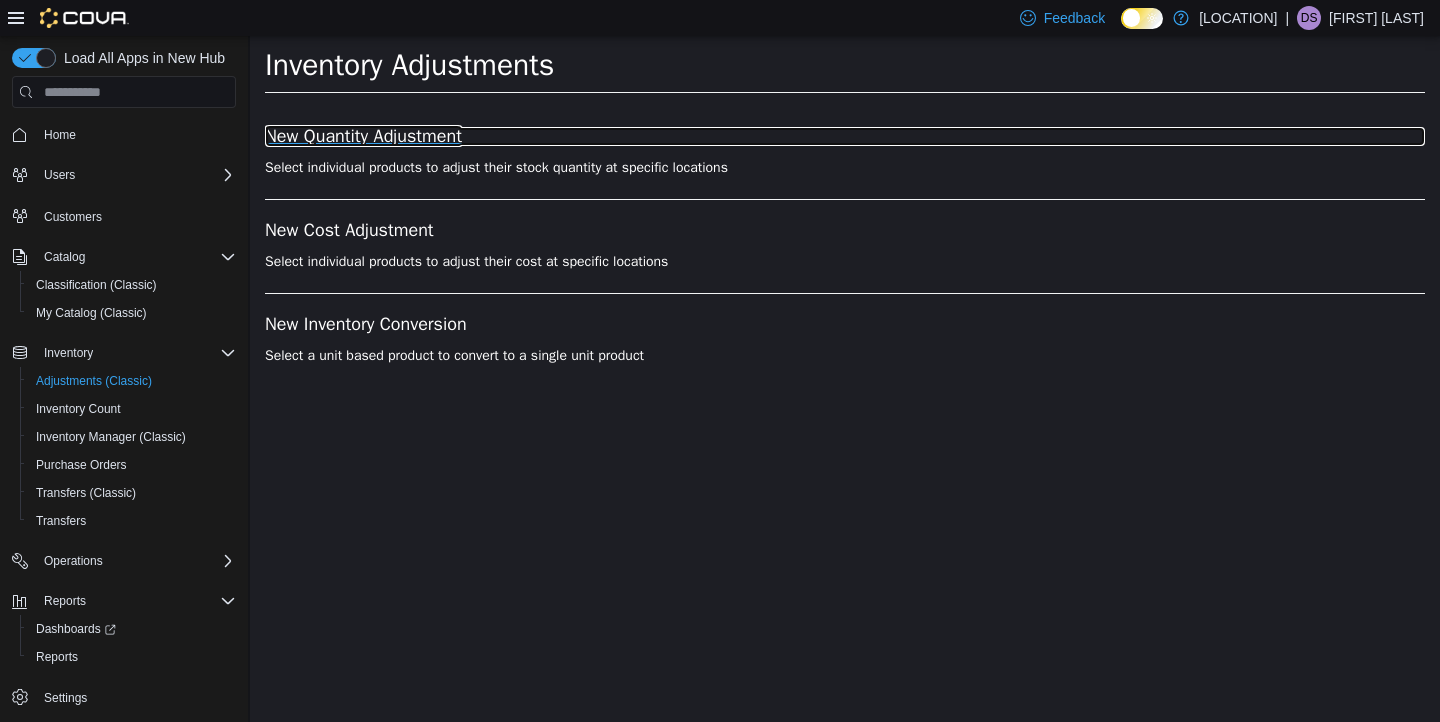 click on "New Quantity Adjustment" at bounding box center [845, 137] 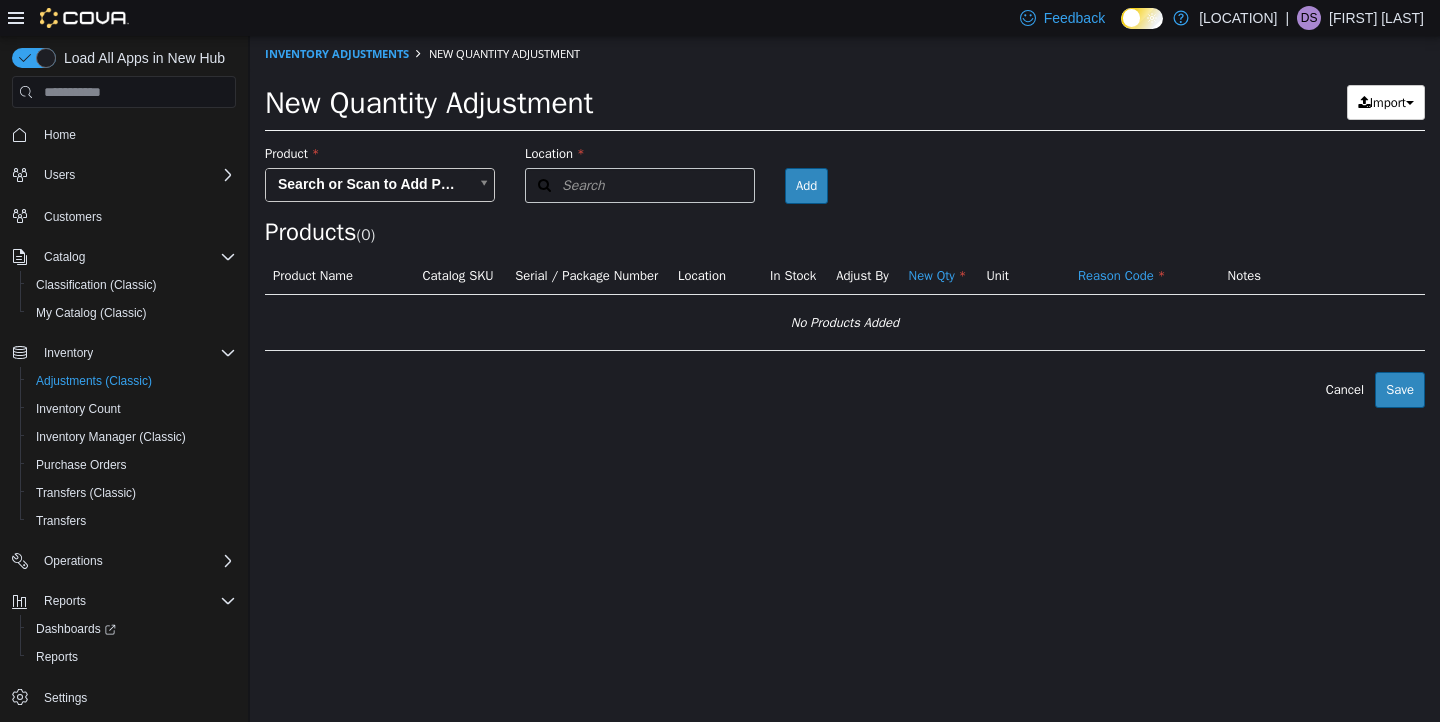 click on "×
The adjustment request was successfully processed.
Inventory Adjustments
New Quantity Adjustment
New Quantity Adjustment
Import  Inventory Export (.CSV) Package List (.TXT)
Product     Search or Scan to Add Product                             Location Search Type 3 or more characters or browse       [LOCATION]     (2)         Broadway             [LOCATION]         Room   Add Products  ( 0 ) Product Name Catalog SKU Serial / Package Number Location In Stock Adjust By New Qty Unit Reason Code Notes No Products Added Error saving adjustment please resolve the errors above. Cancel Save" at bounding box center (845, 222) 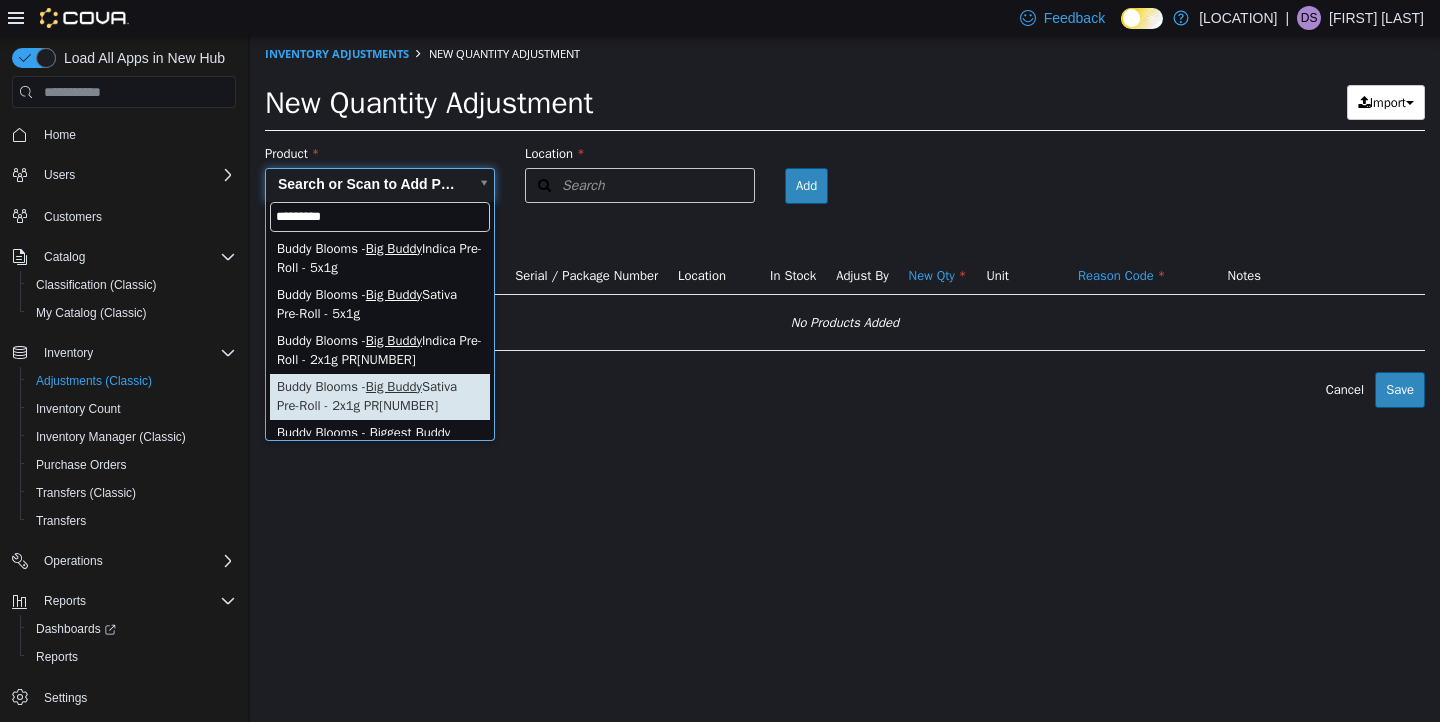 type on "*********" 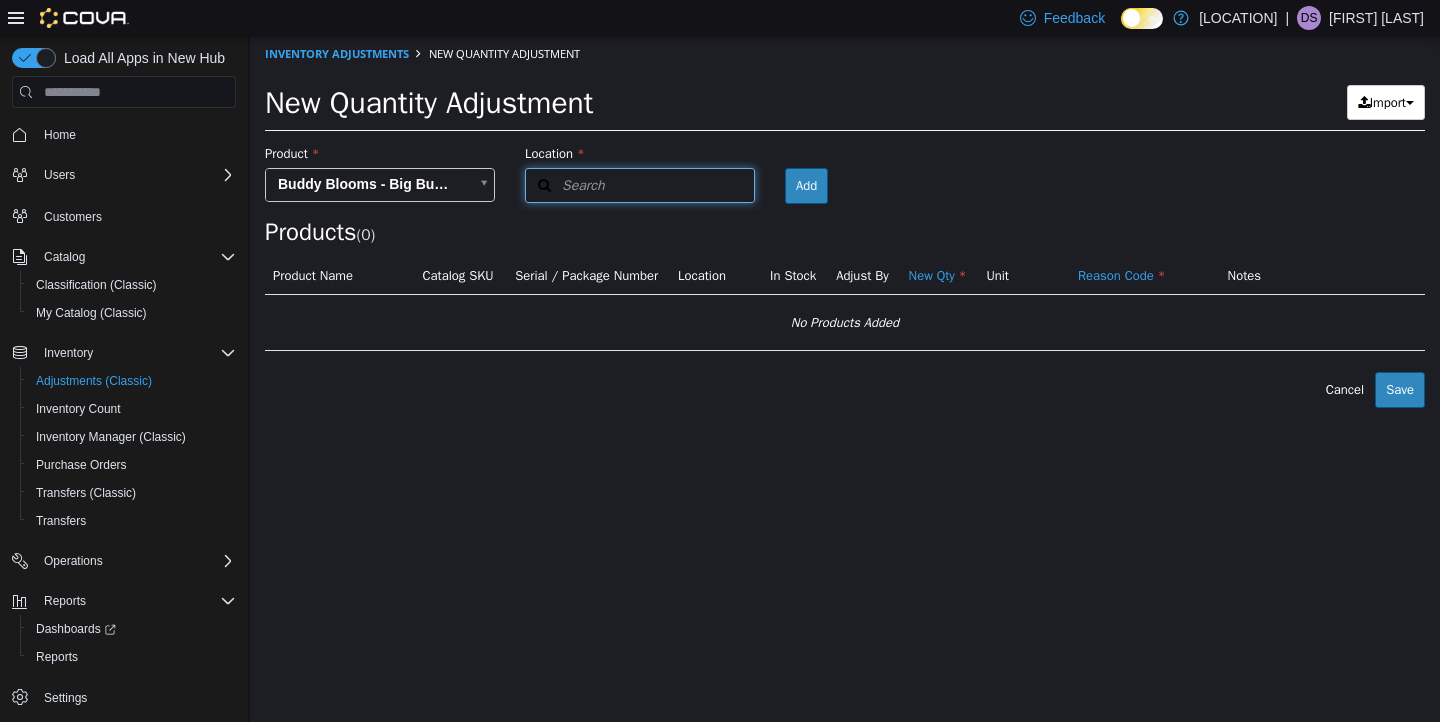 click on "Search" at bounding box center [640, 185] 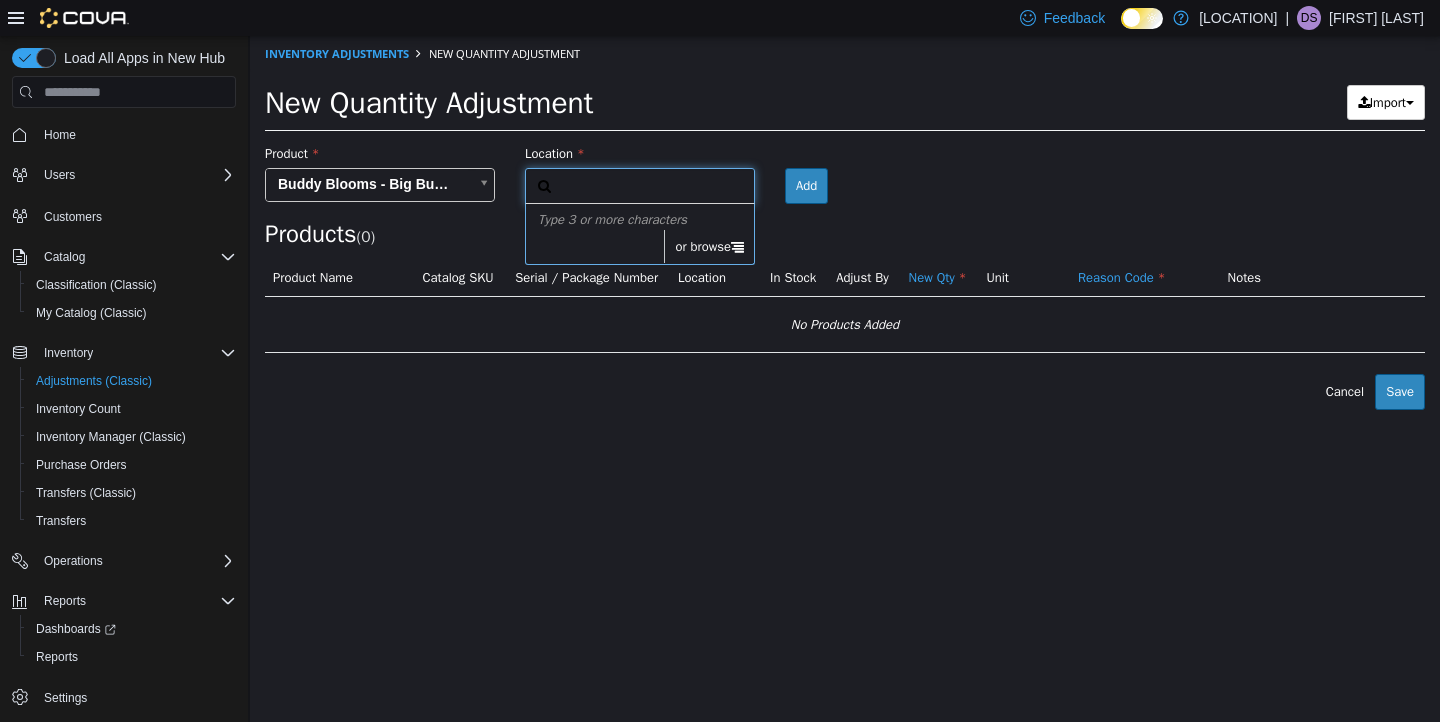 click on "or browse" at bounding box center [709, 247] 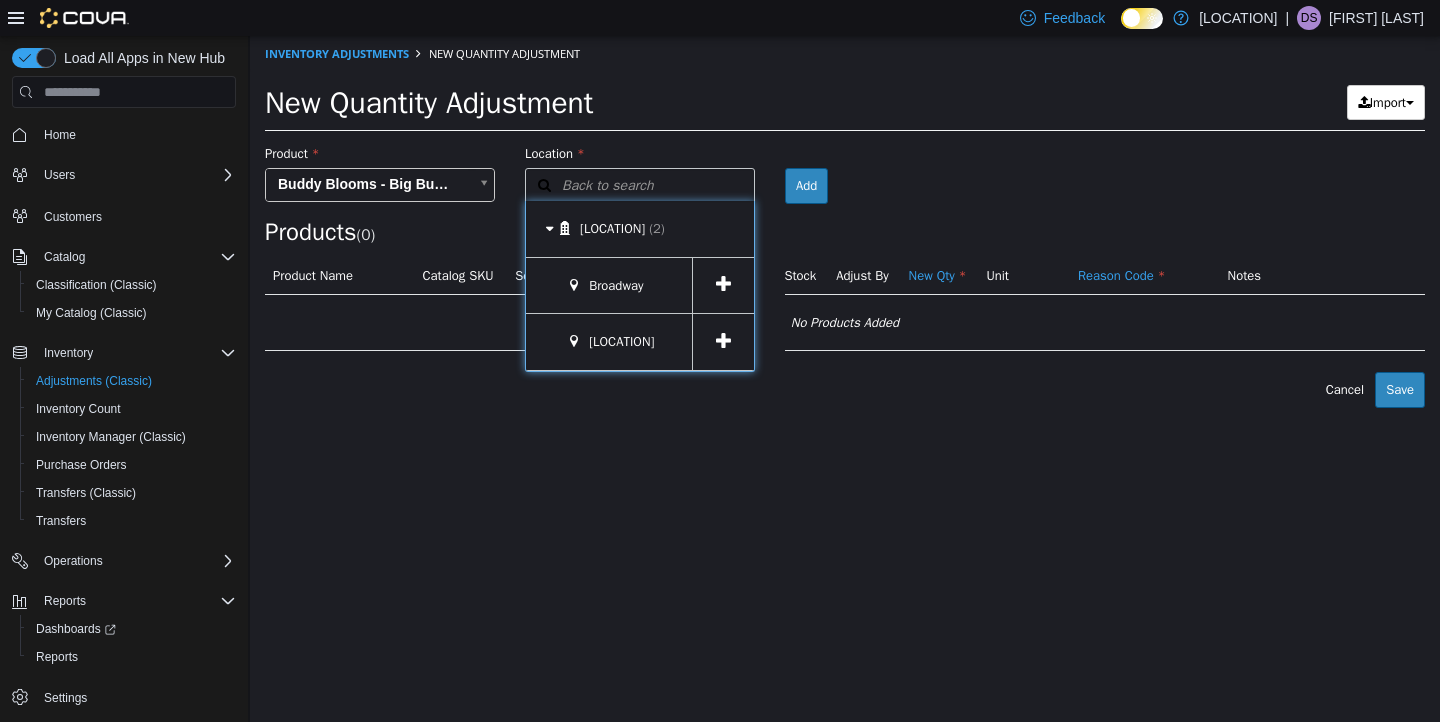 click at bounding box center [723, 342] 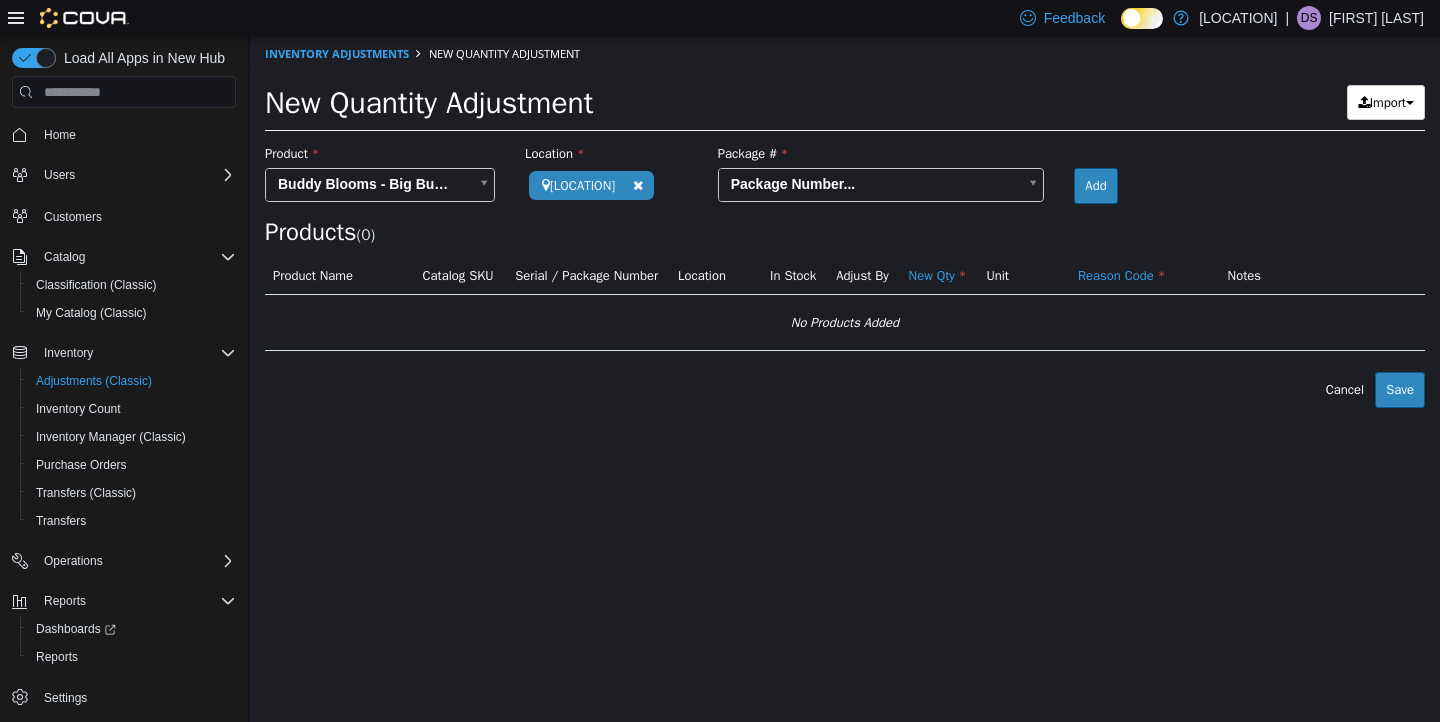 click on "Products  ( 0 )" at bounding box center (845, 195) 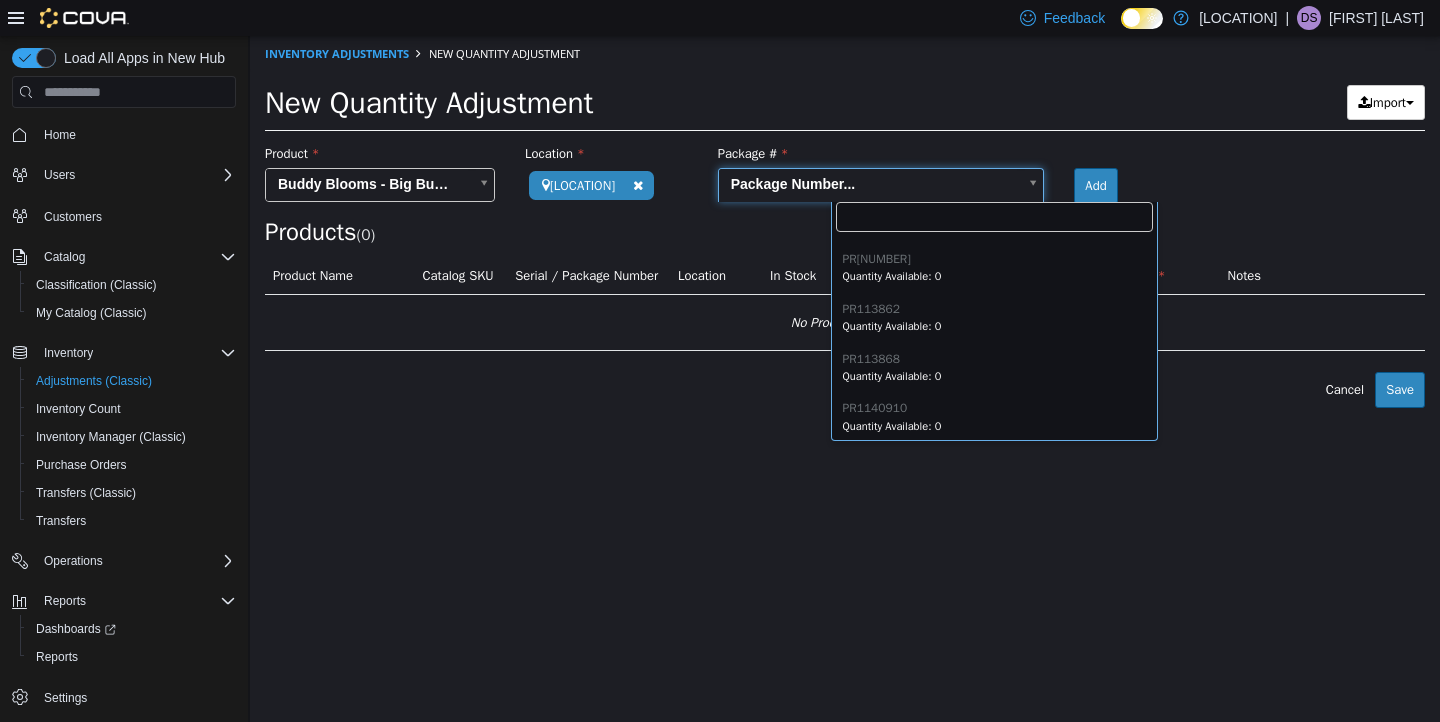 scroll, scrollTop: 1141, scrollLeft: 0, axis: vertical 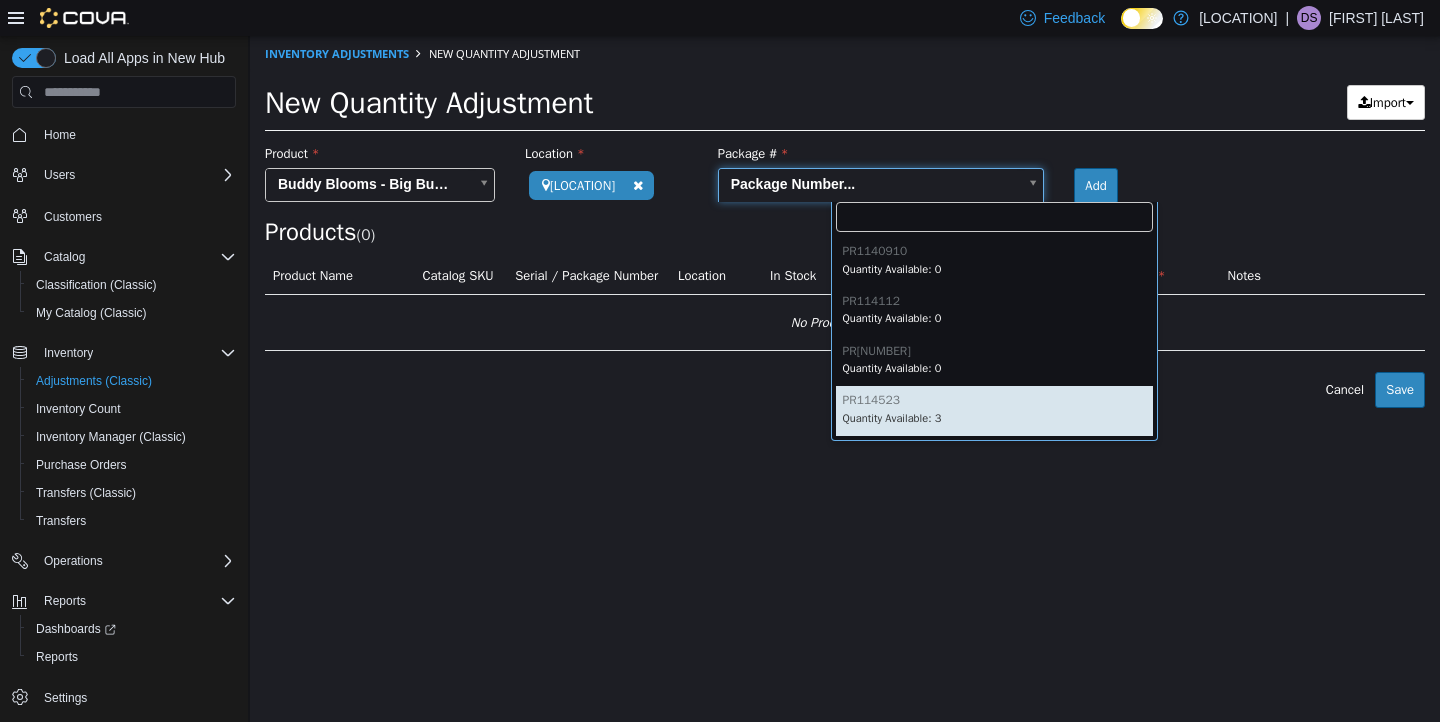 type on "********" 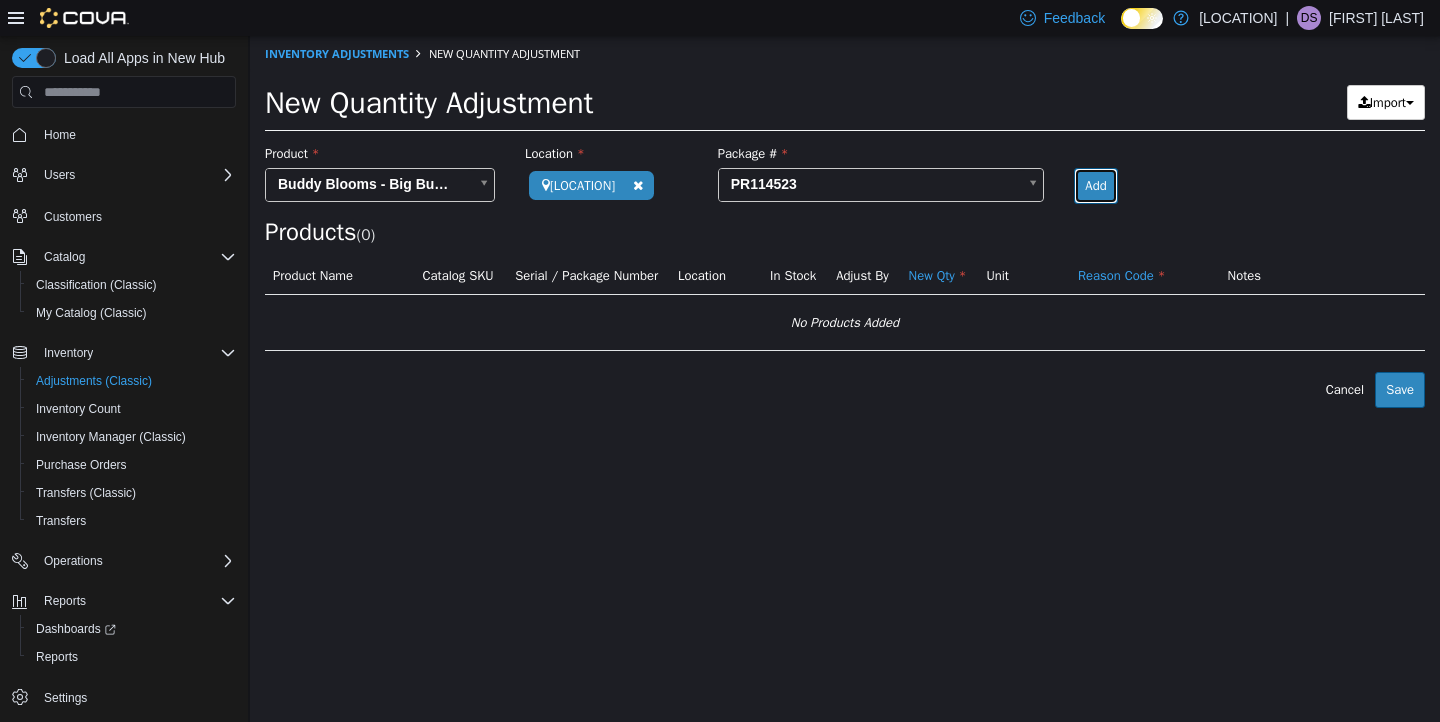 click on "Add" at bounding box center (1095, 186) 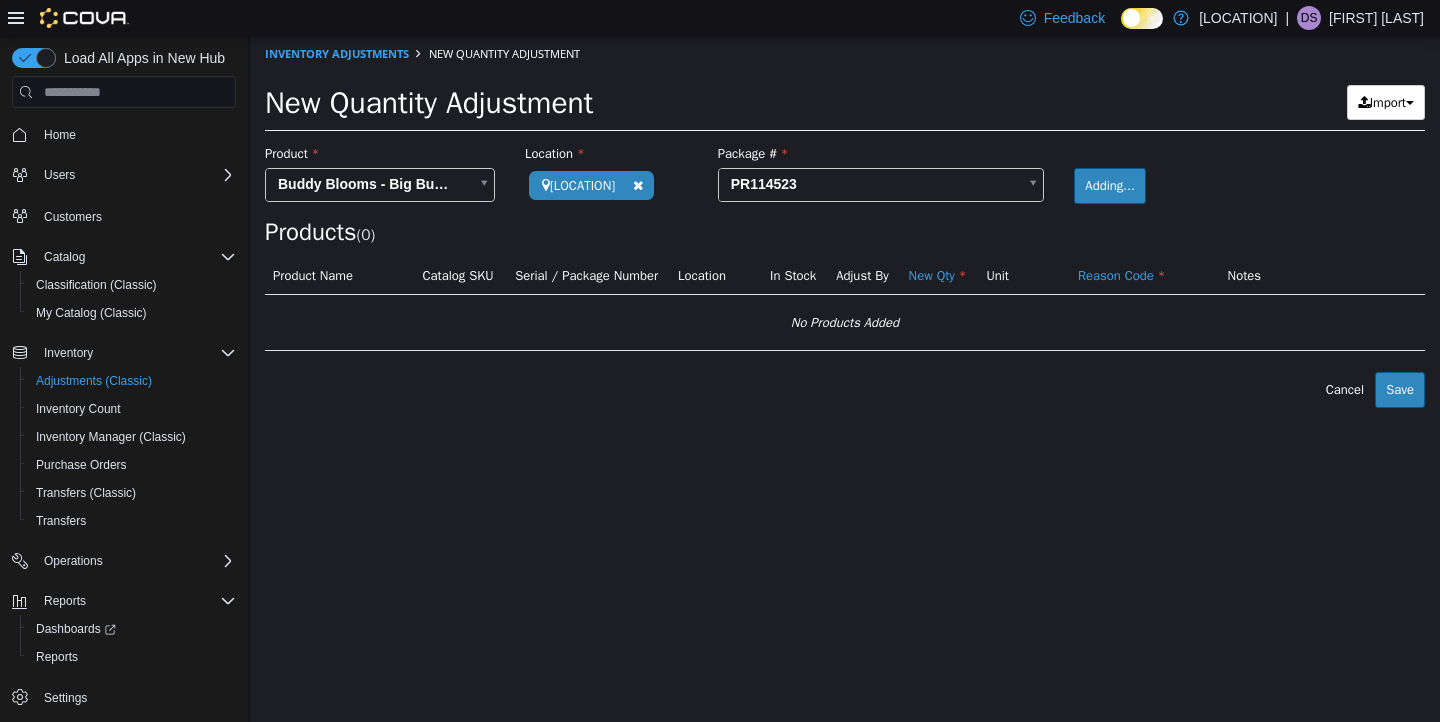 type 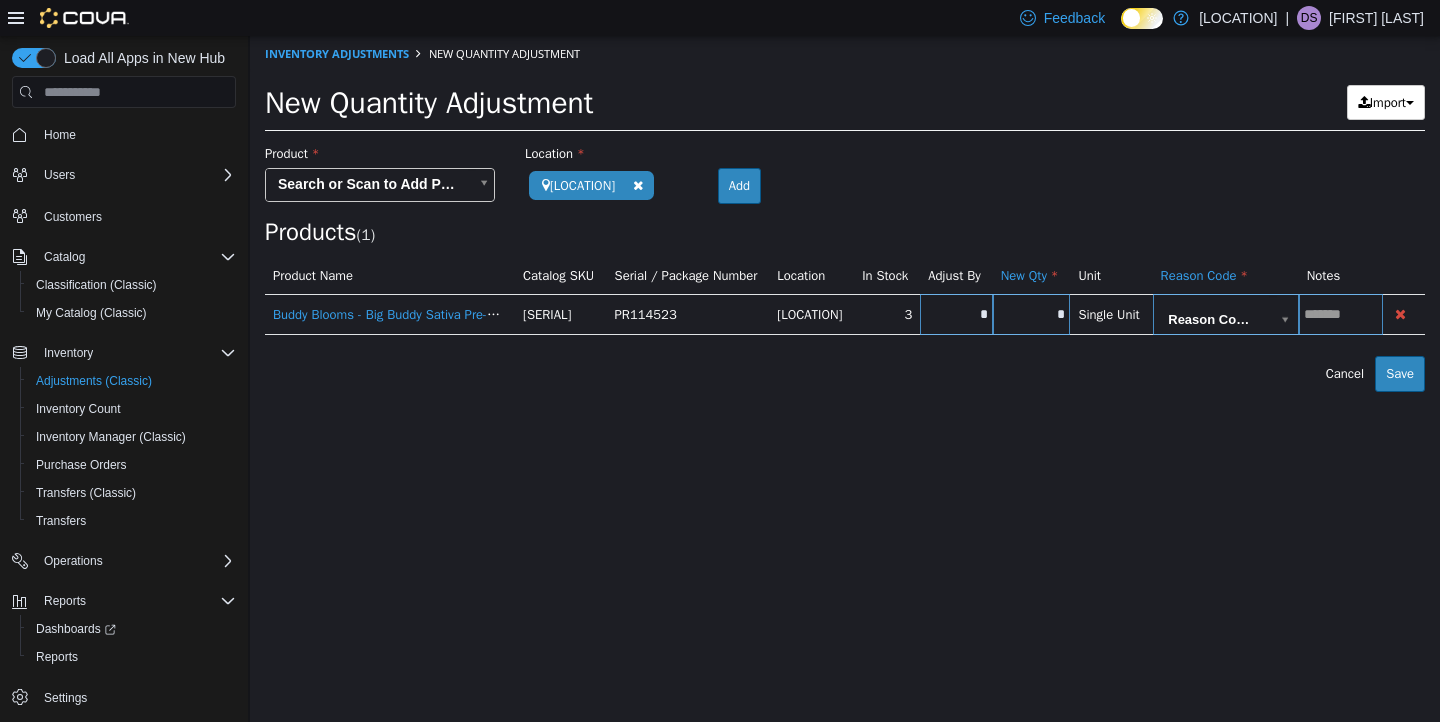 click on "*" at bounding box center [956, 314] 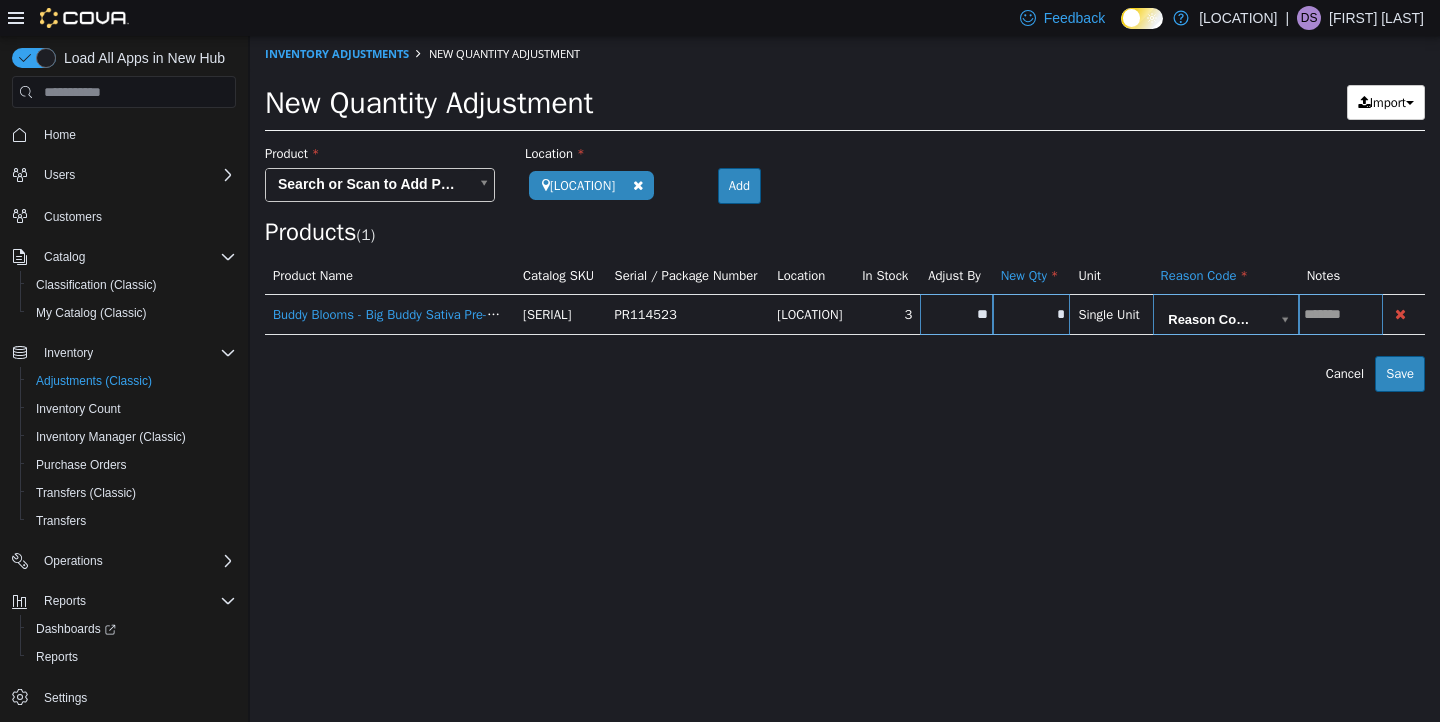 type on "**" 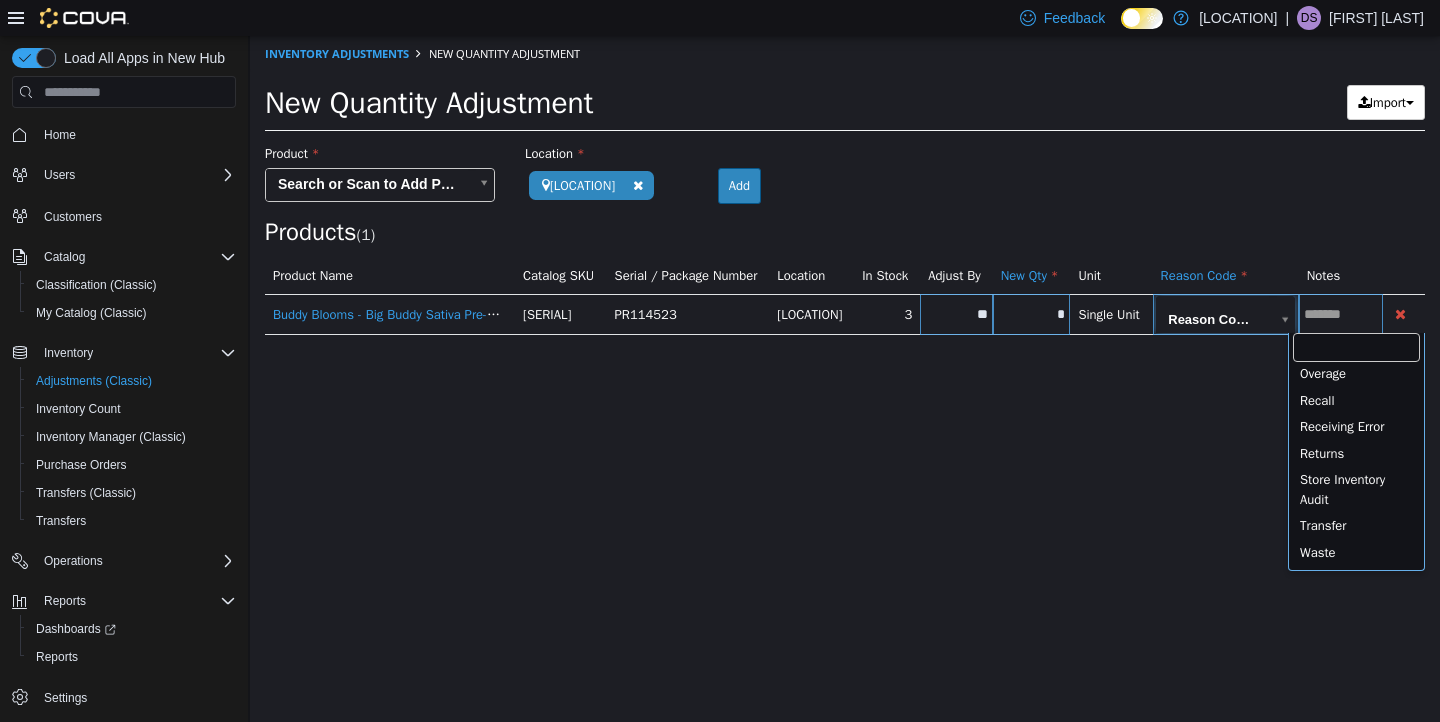 scroll, scrollTop: 550, scrollLeft: 0, axis: vertical 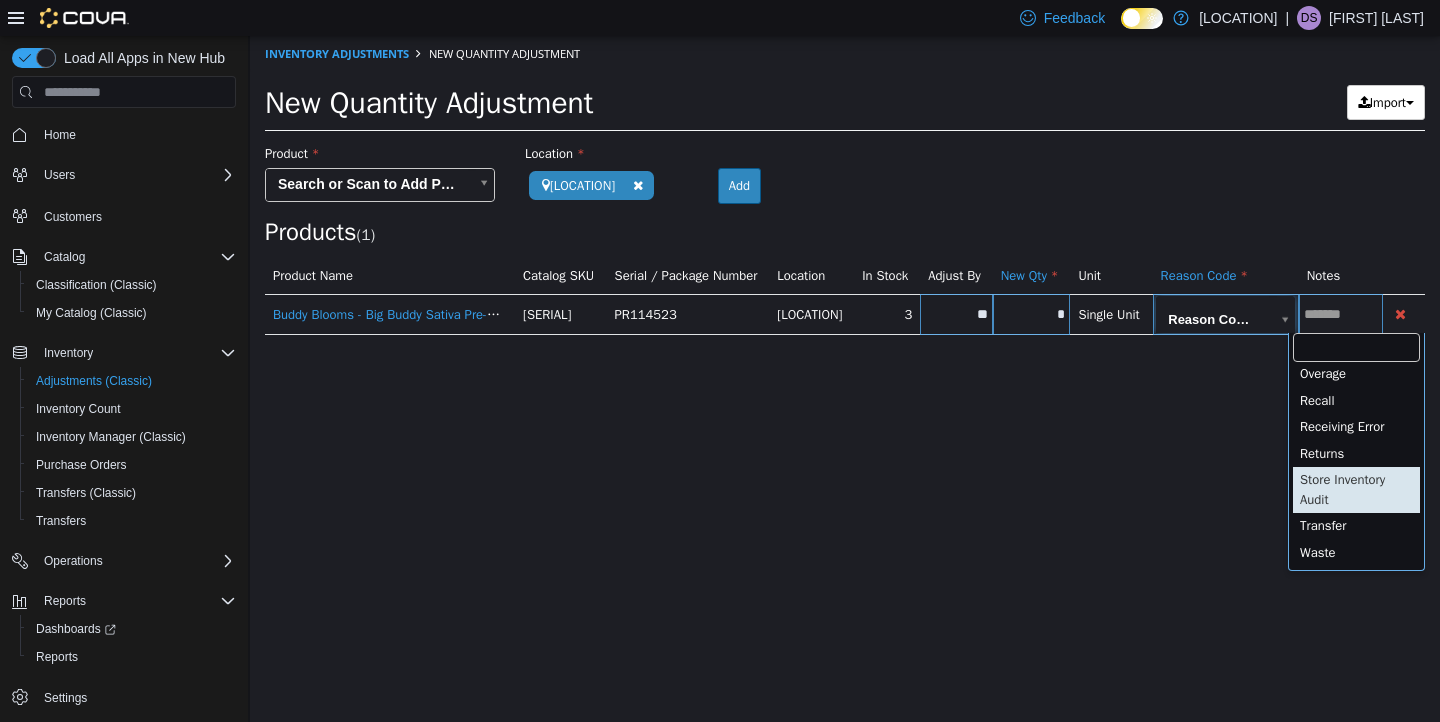 type on "**********" 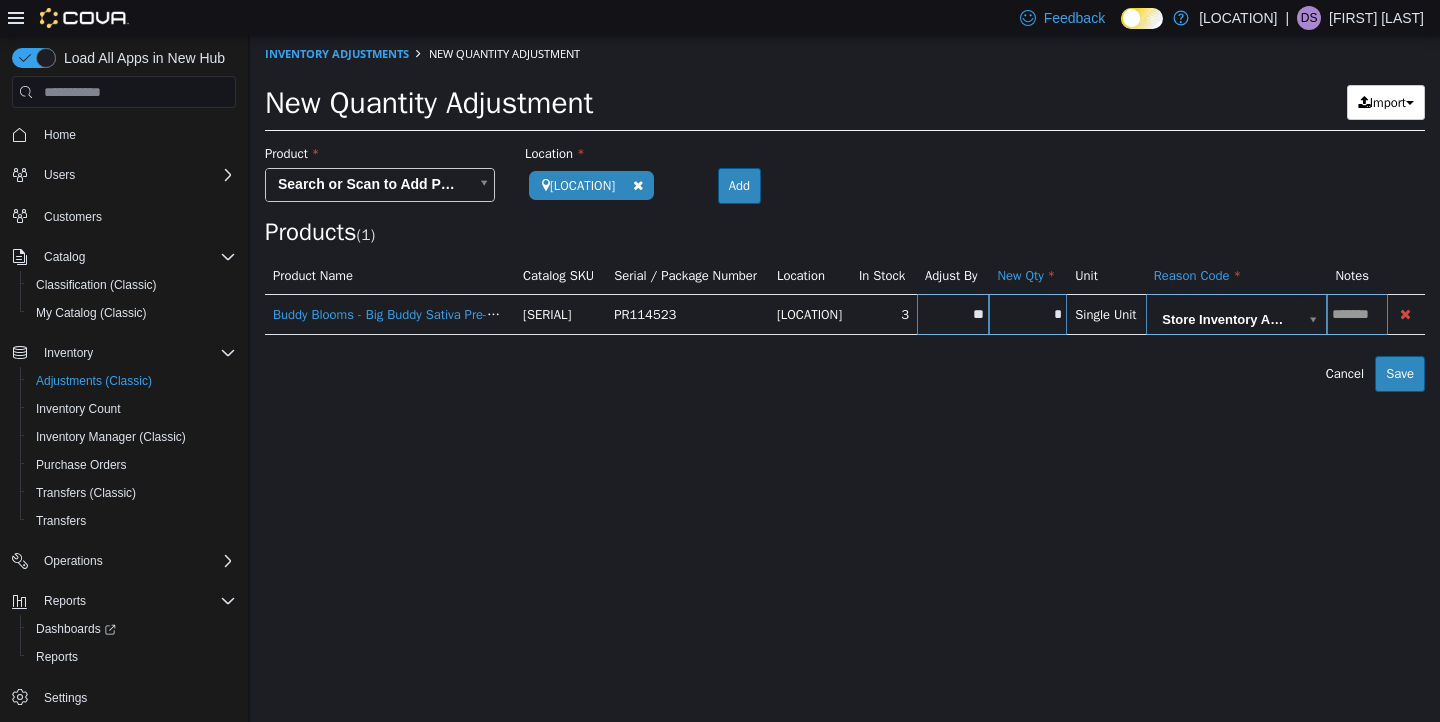 click on "**********" at bounding box center [1237, 314] 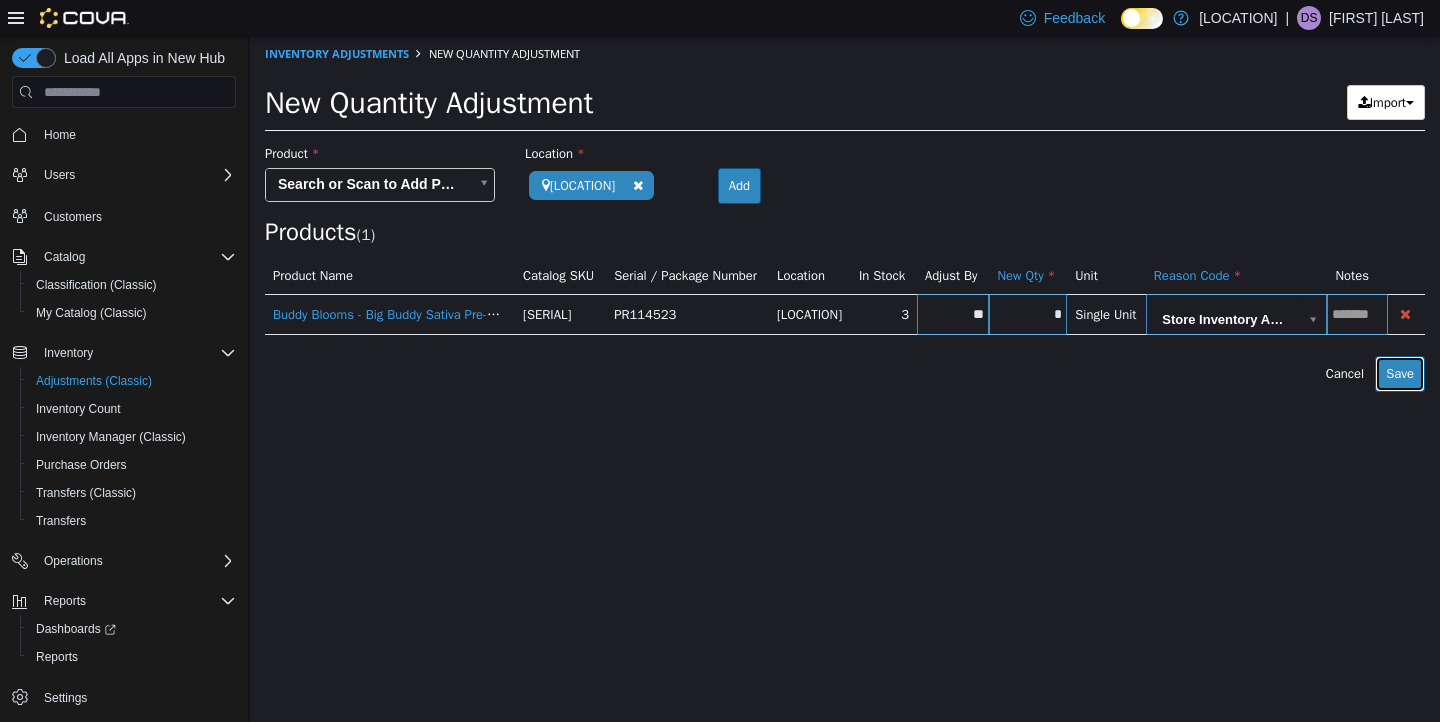 click on "Save" at bounding box center (1400, 374) 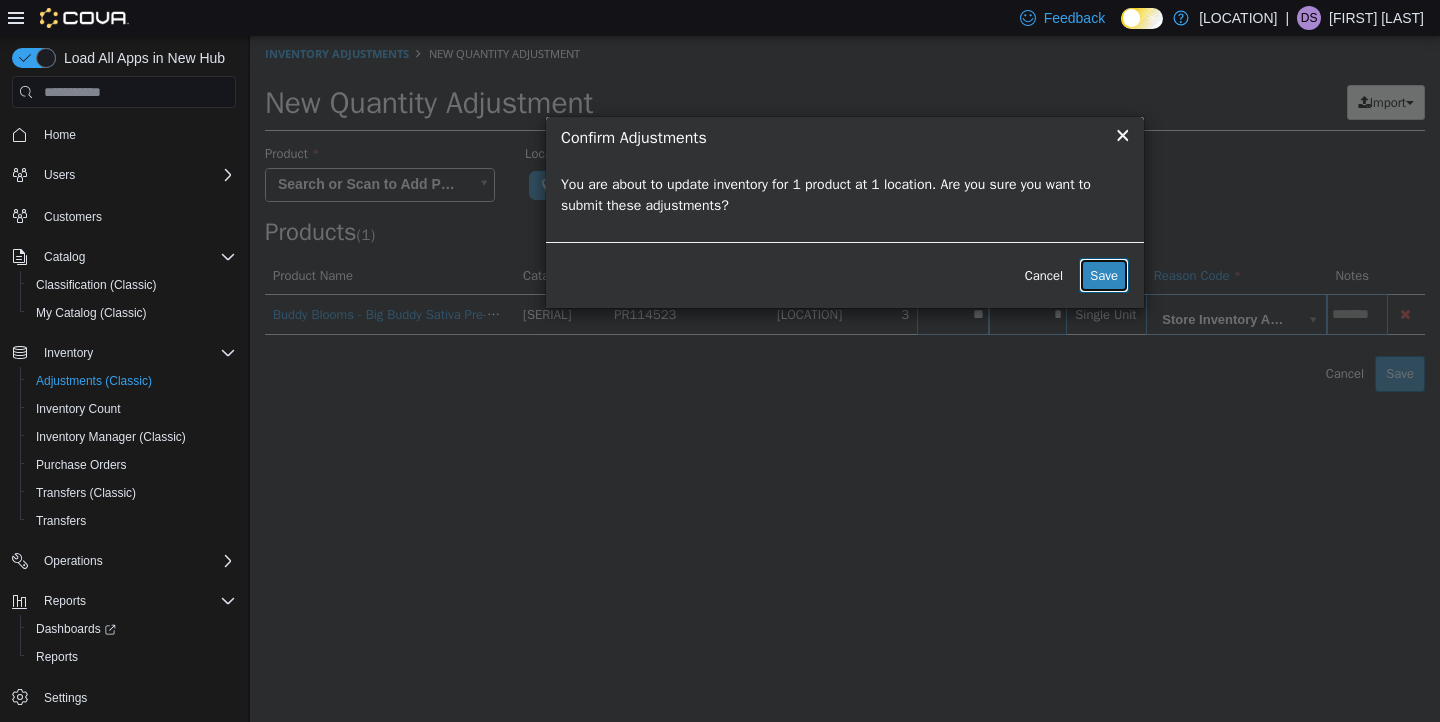 click on "Save" at bounding box center (1104, 276) 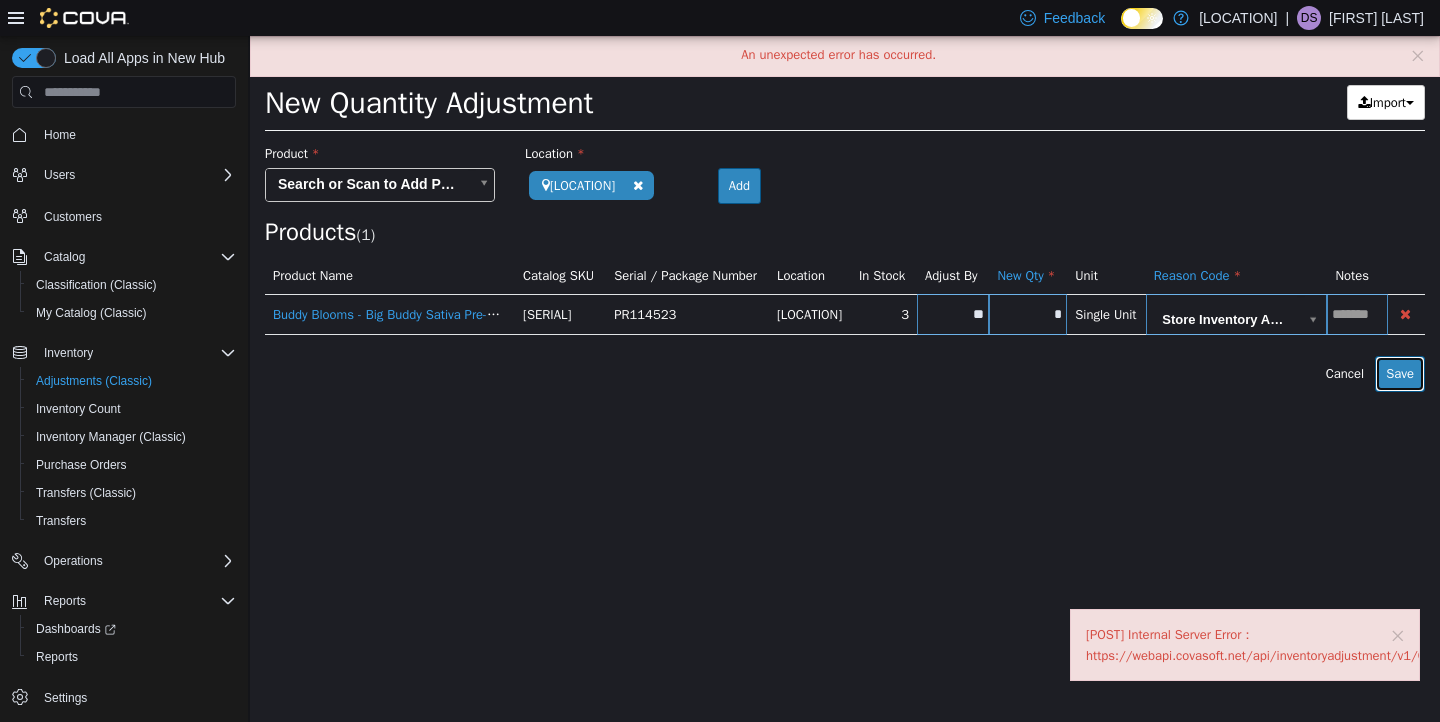 click on "Save" at bounding box center [1400, 374] 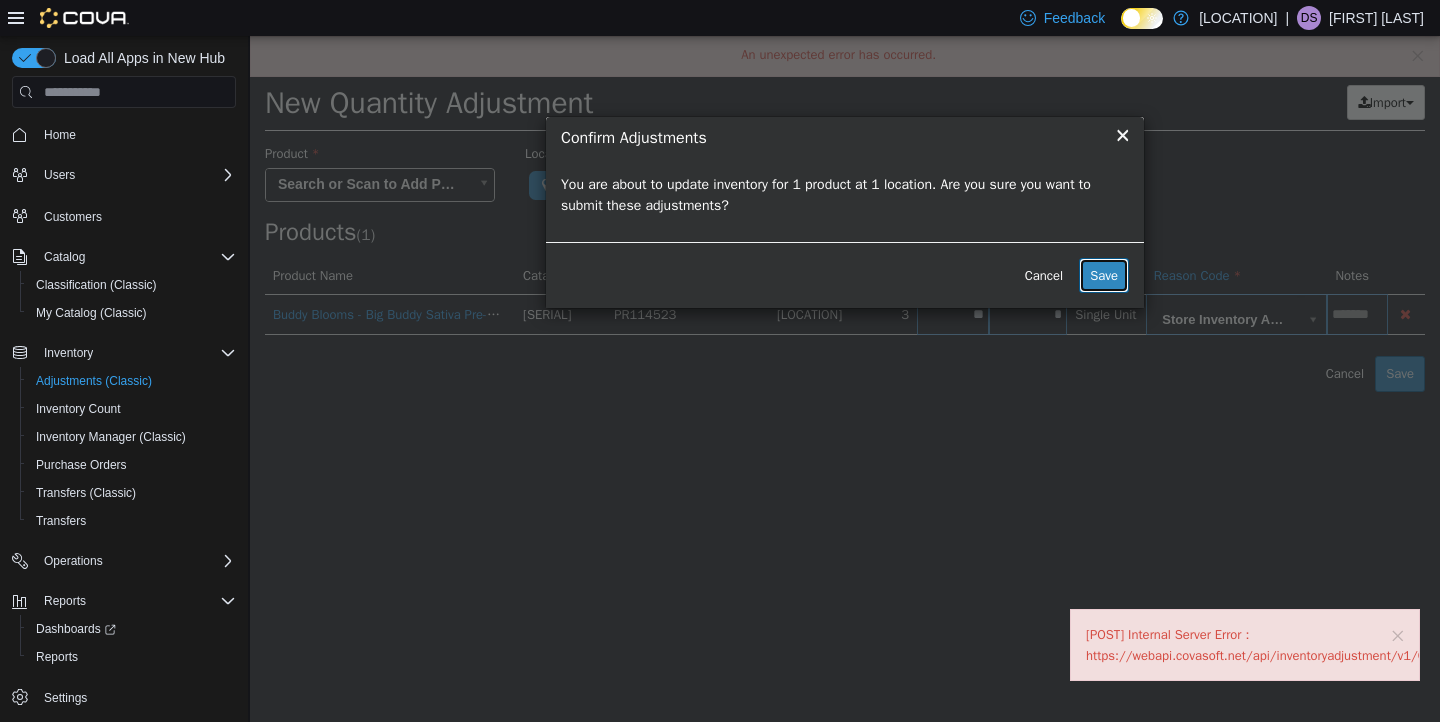 click on "Save" at bounding box center (1104, 276) 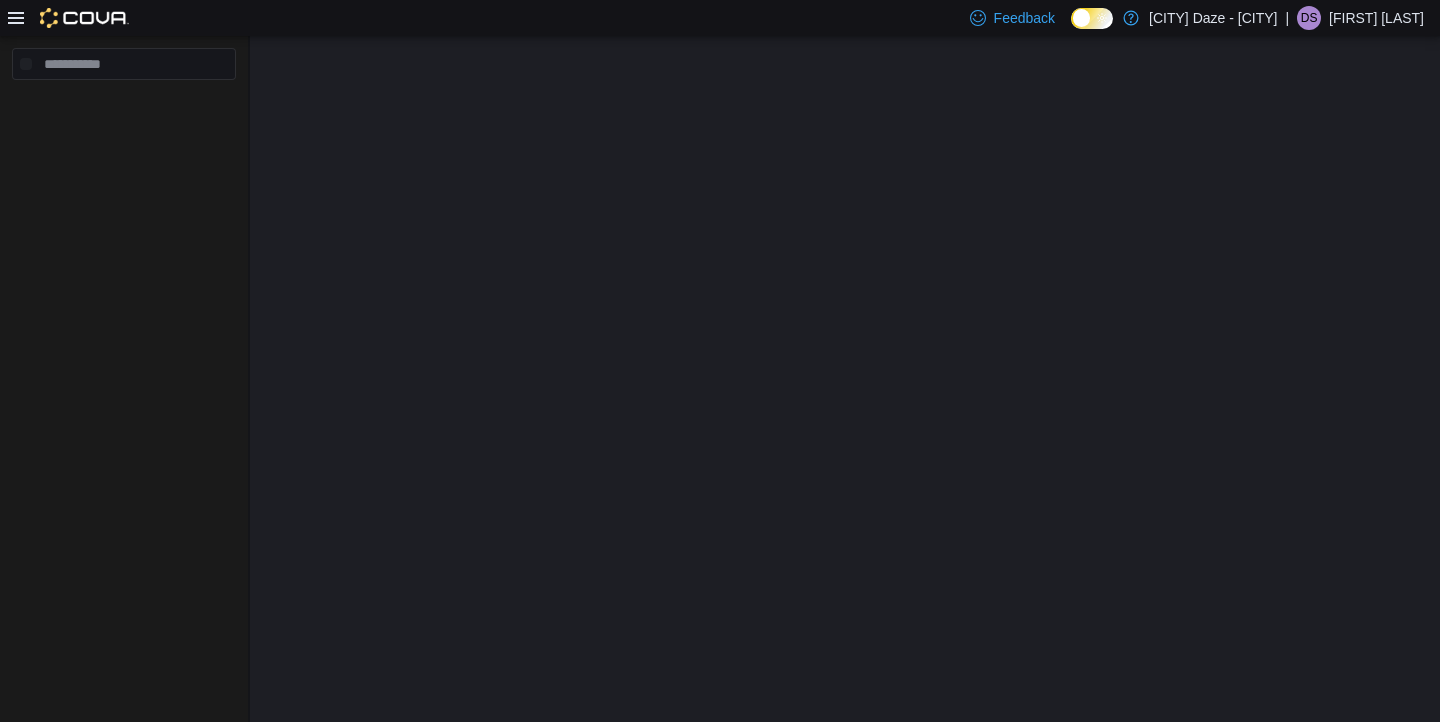 scroll, scrollTop: 0, scrollLeft: 0, axis: both 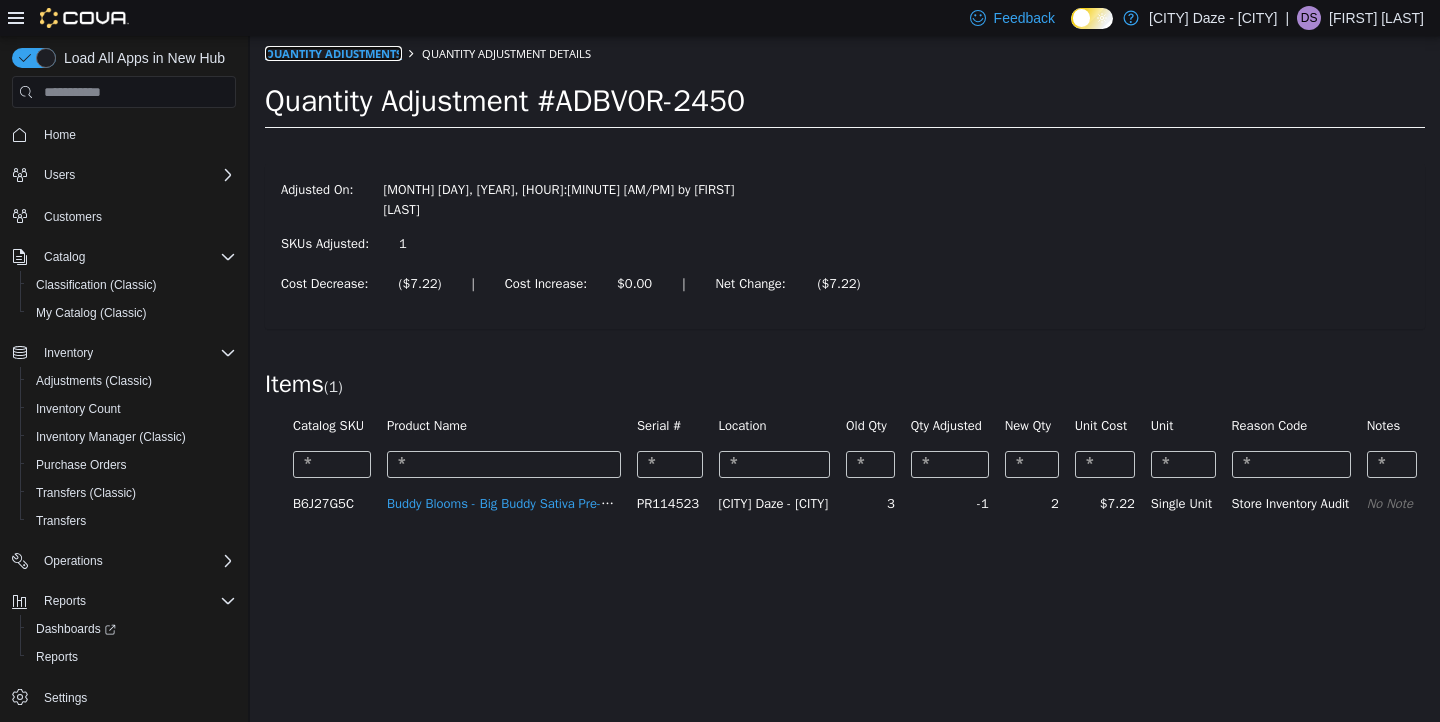 click on "Quantity Adjustments" at bounding box center [333, 53] 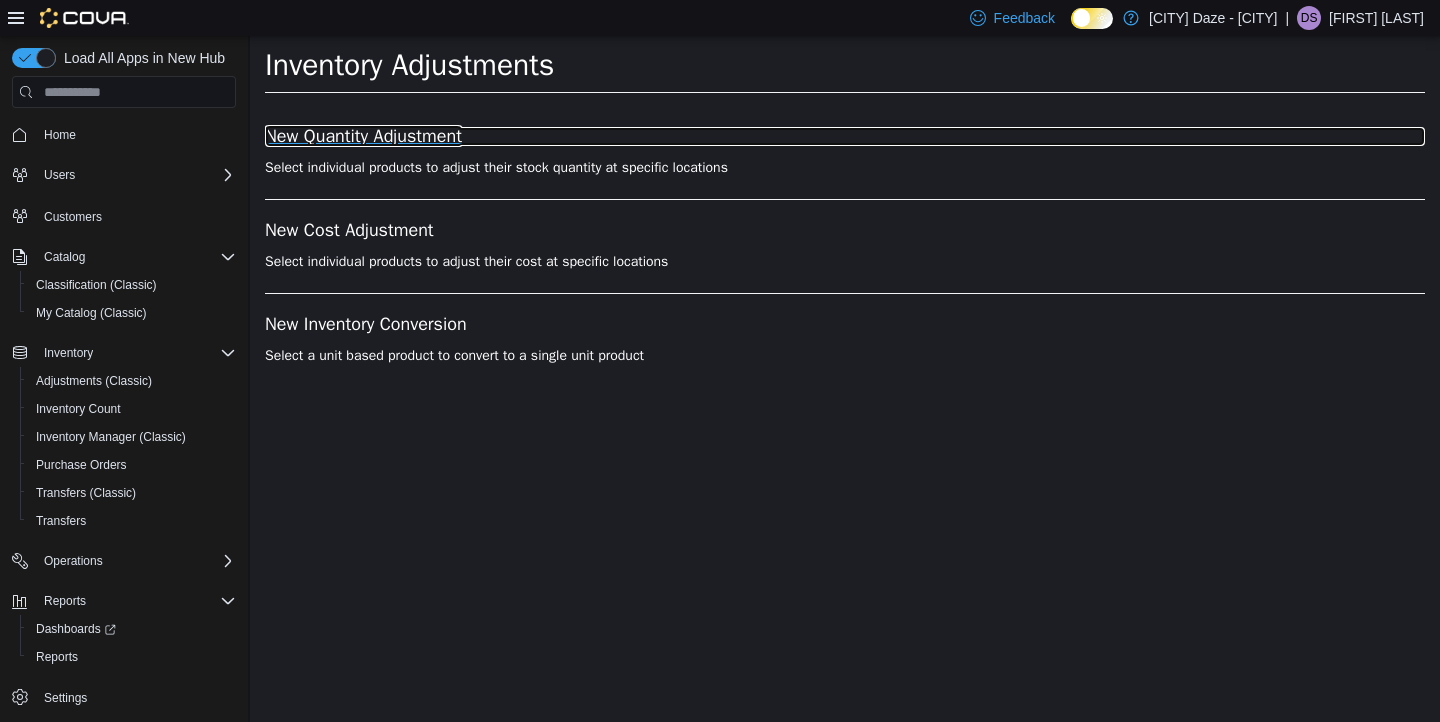 click on "New Quantity Adjustment" at bounding box center (845, 137) 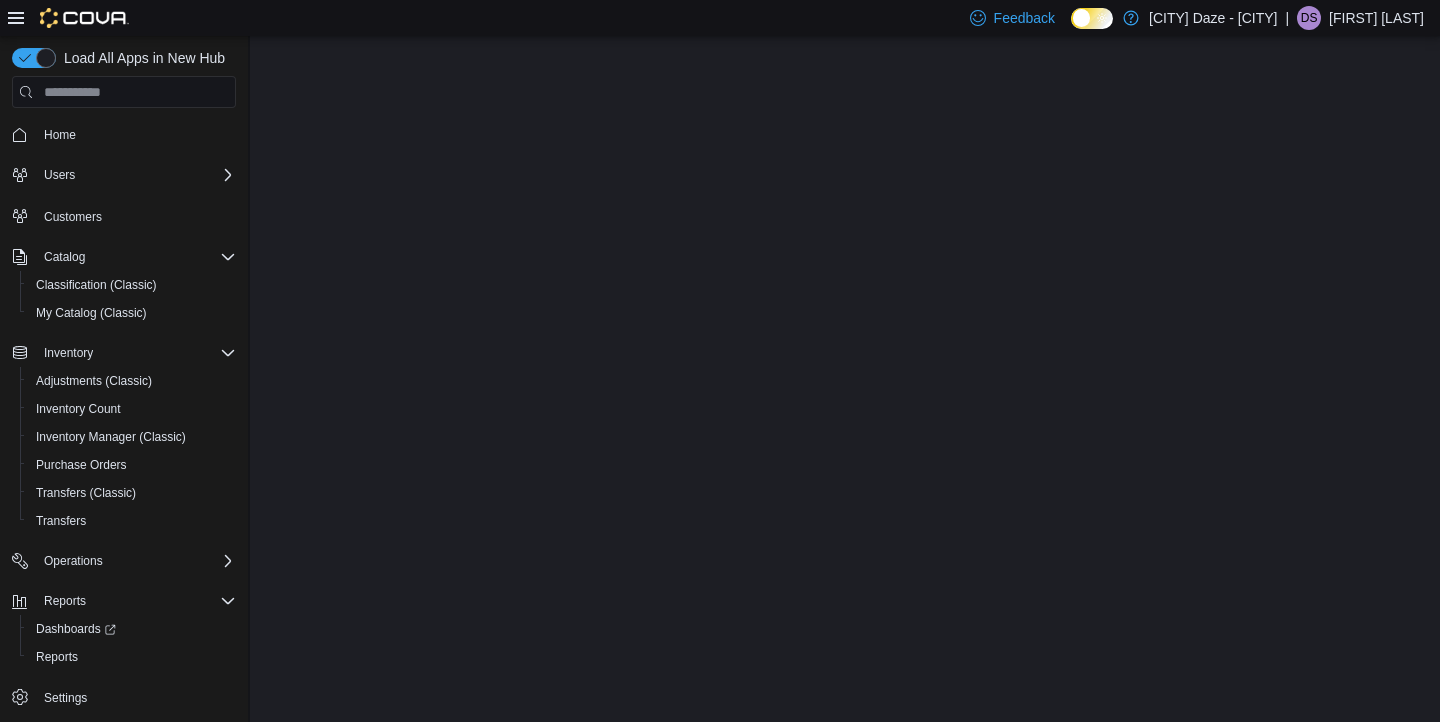 scroll, scrollTop: 0, scrollLeft: 0, axis: both 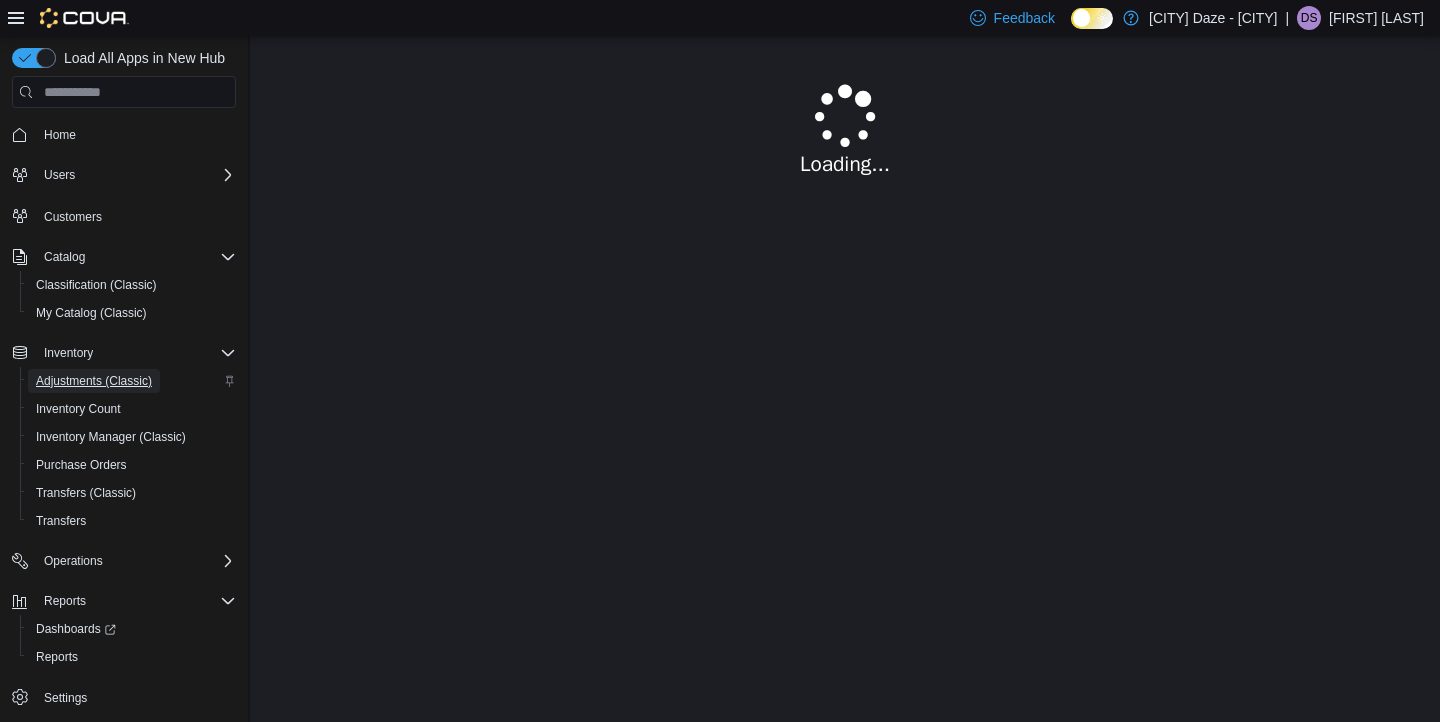 click on "Adjustments (Classic)" at bounding box center (94, 381) 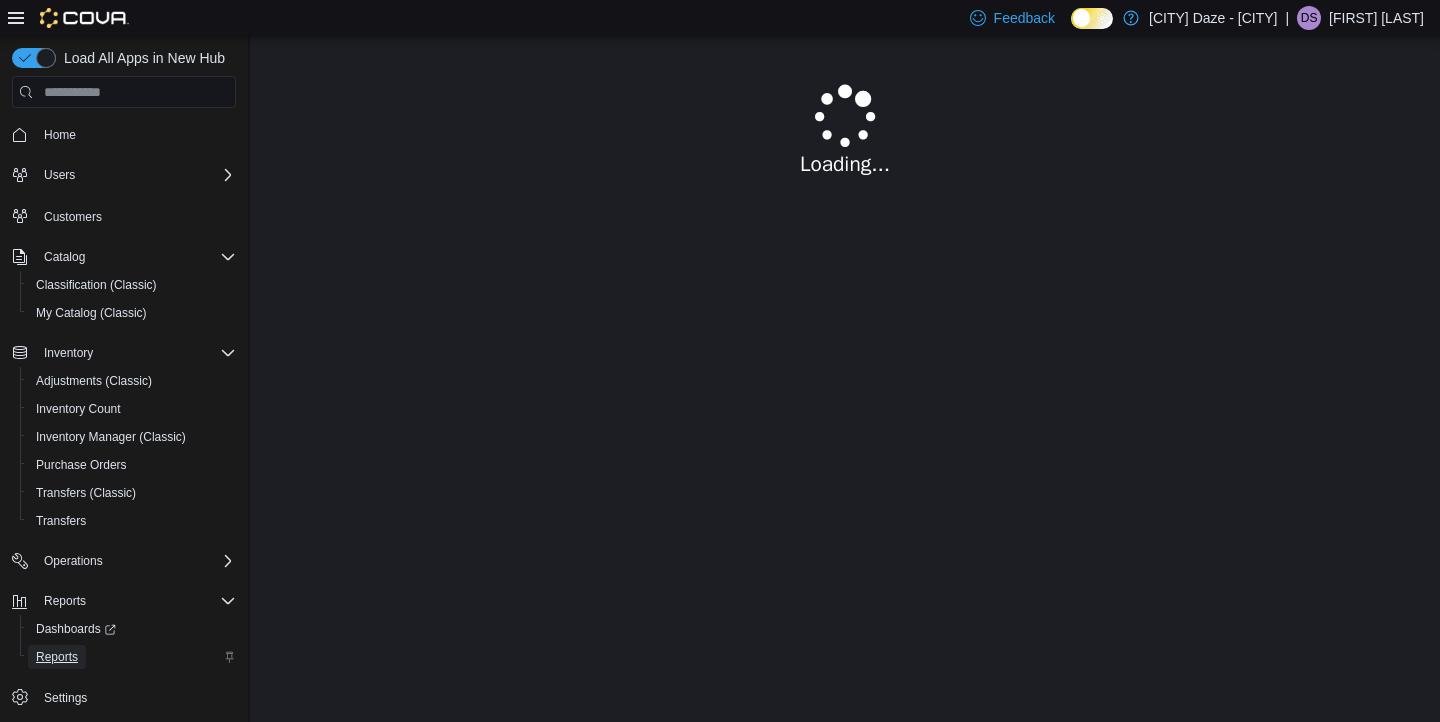 click on "Reports" at bounding box center (57, 657) 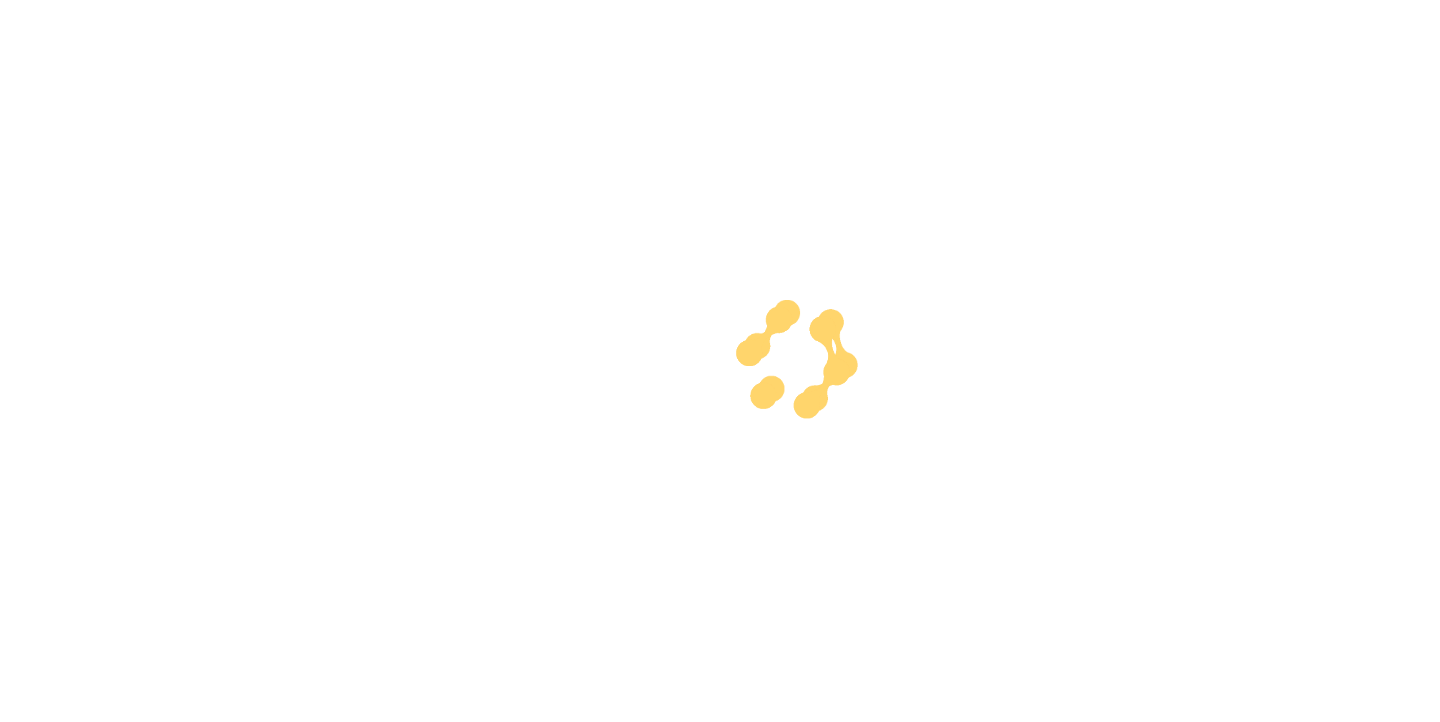 scroll, scrollTop: 0, scrollLeft: 0, axis: both 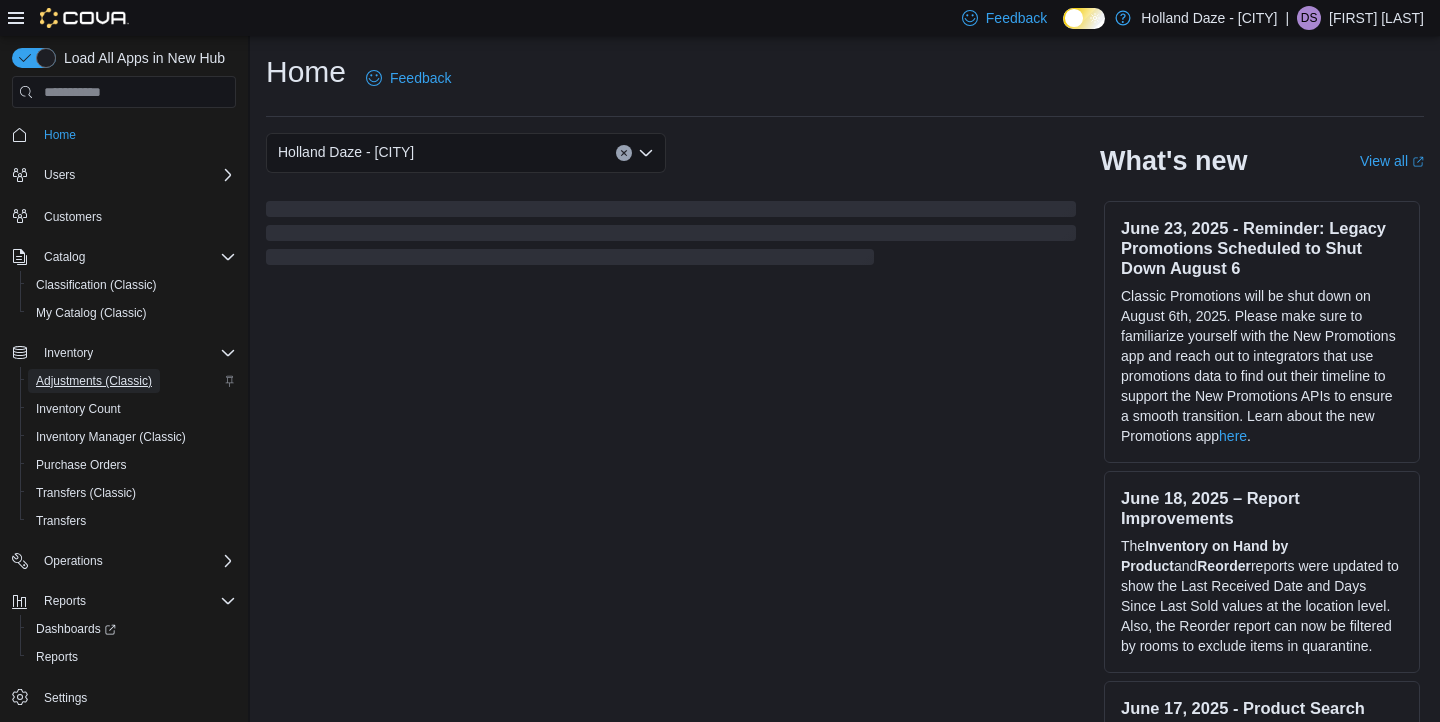 click on "Adjustments (Classic)" at bounding box center [94, 381] 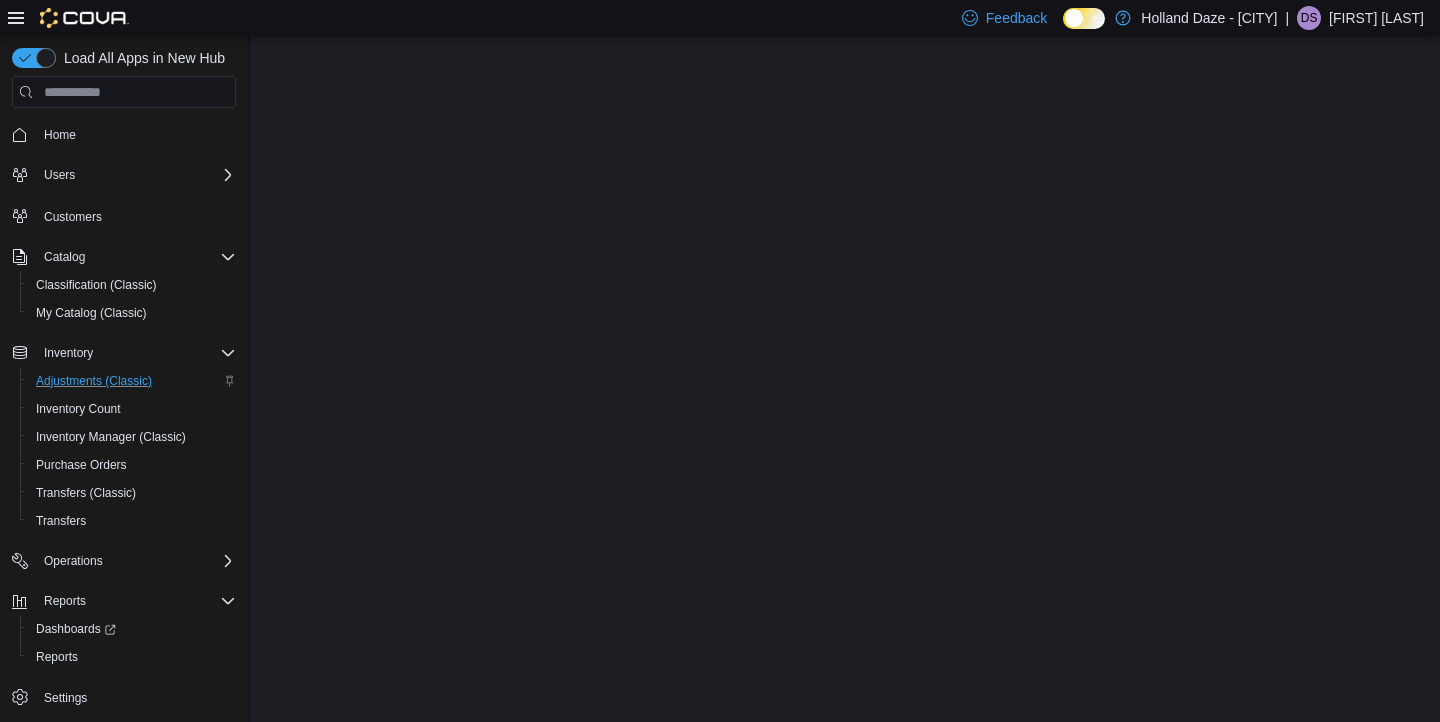 scroll, scrollTop: 0, scrollLeft: 0, axis: both 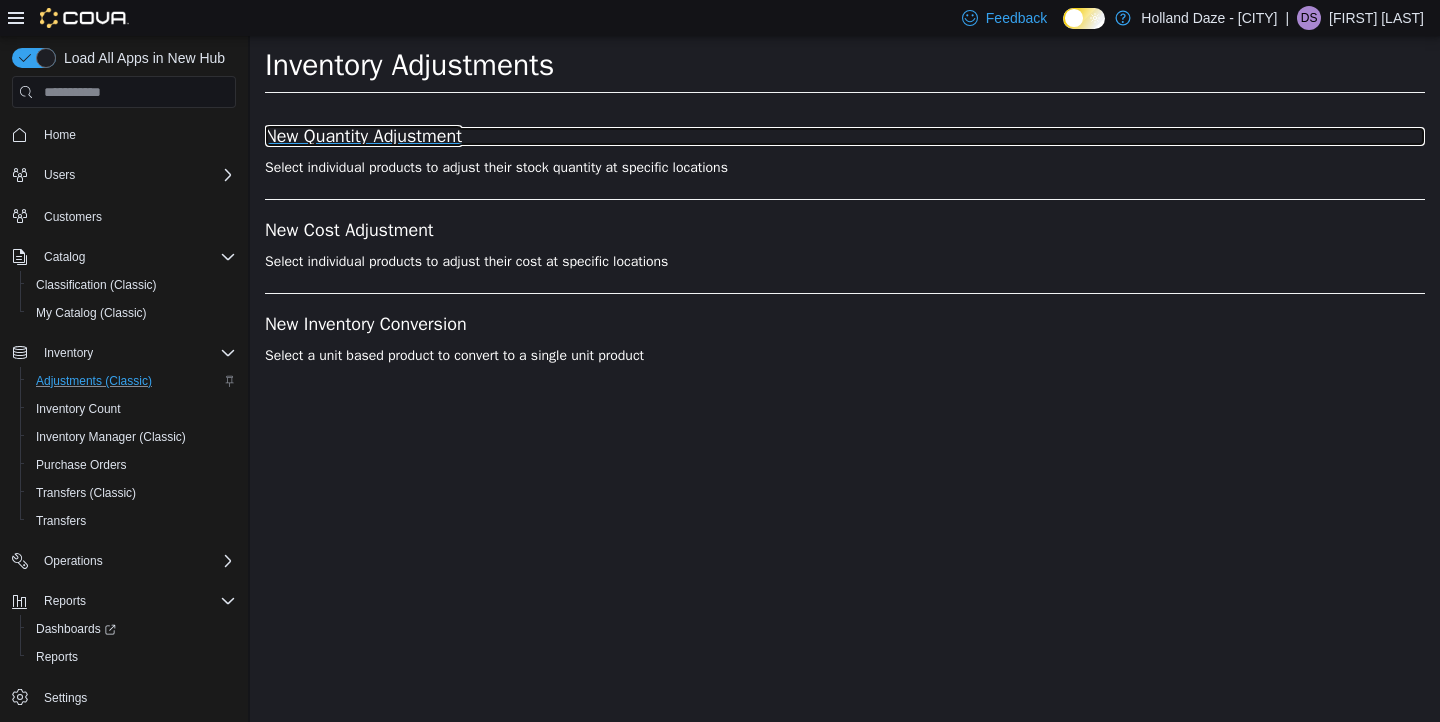 click on "New Quantity Adjustment" at bounding box center (845, 137) 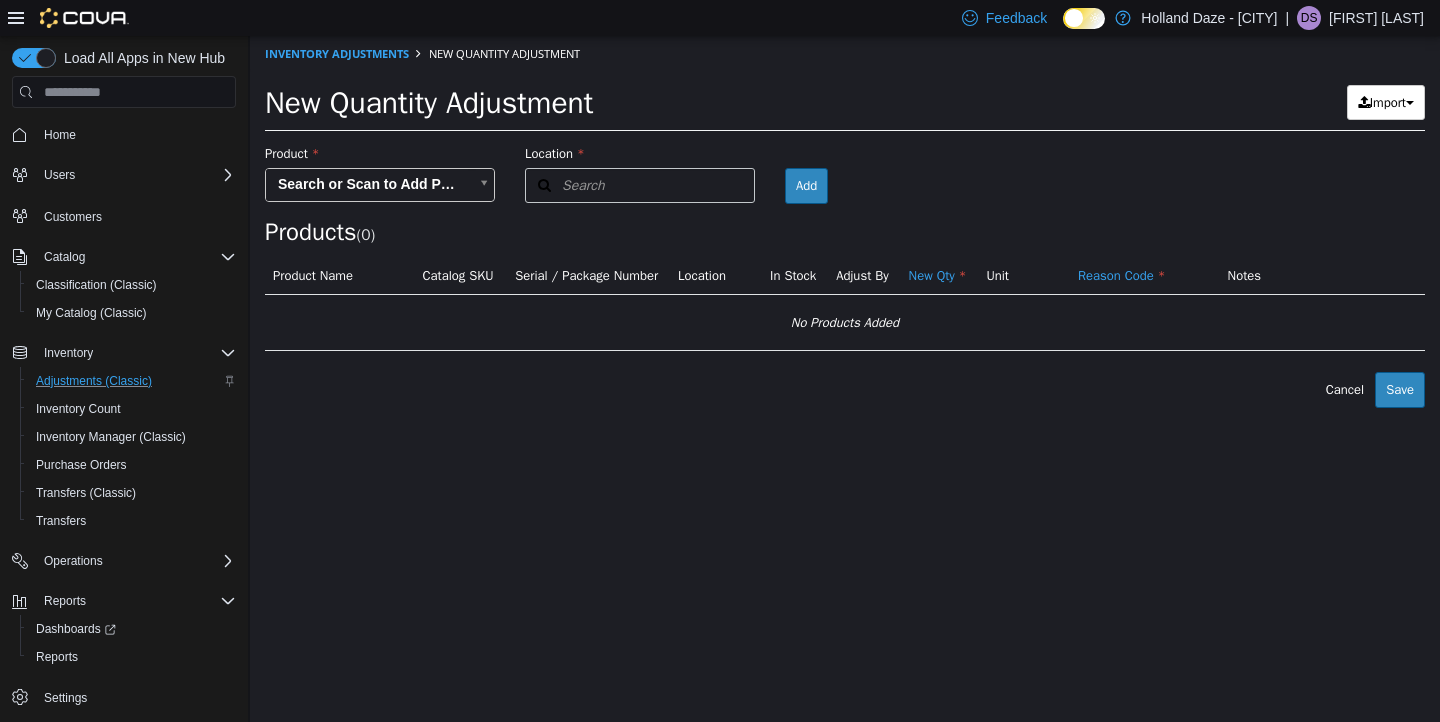 click on "×
Inventory Adjustments
New Quantity Adjustment
New Quantity Adjustment
Import  Inventory Export (.CSV) Package List (.TXT)
Product     Search or Scan to Add Product                             Location Search Type 3 or more characters or browse       Holland Daze - Orangeville     (2)         Broadway             Holland Daze - Orangeville         Room   Add Products  ( 0 ) Product Name Catalog SKU Serial / Package Number Location In Stock Adjust By New Qty Unit Reason Code Notes No Products Added Error saving adjustment please resolve the errors above. Cancel Save" at bounding box center (845, 222) 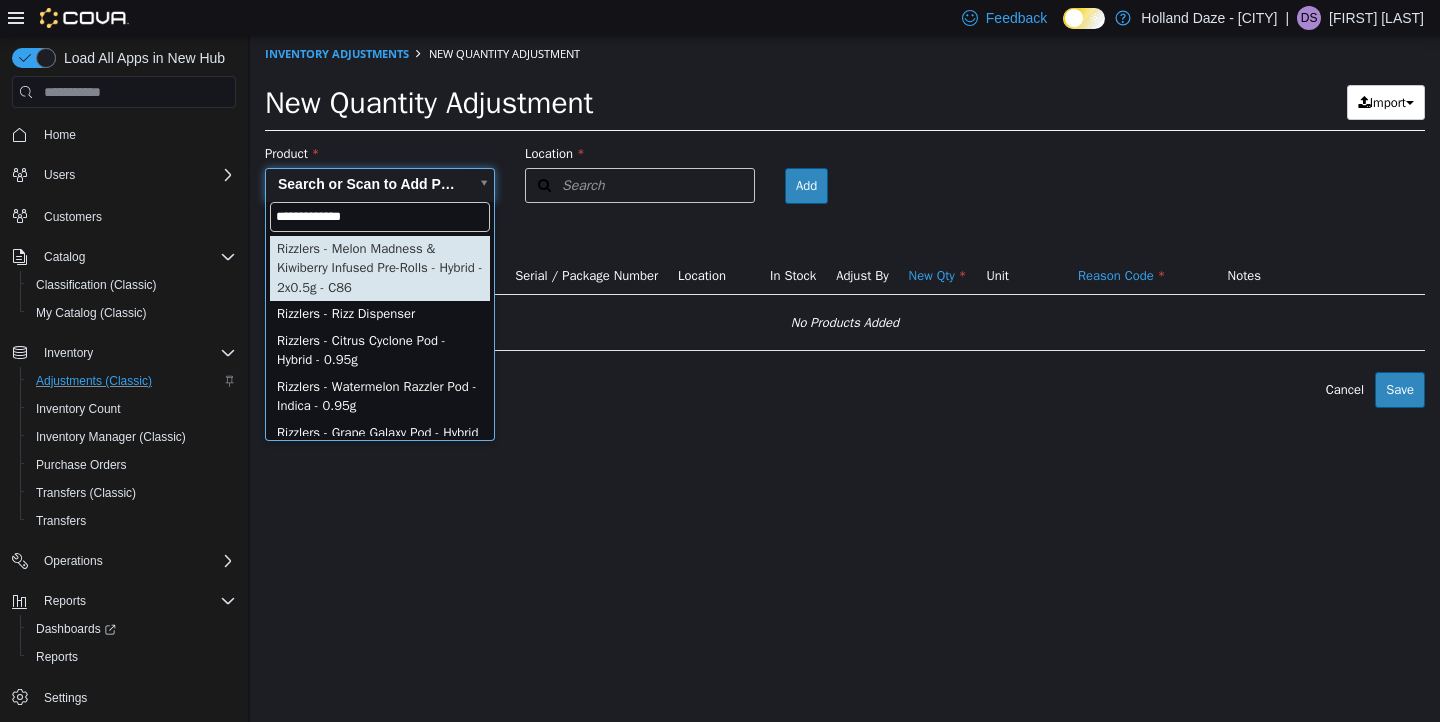 type on "**********" 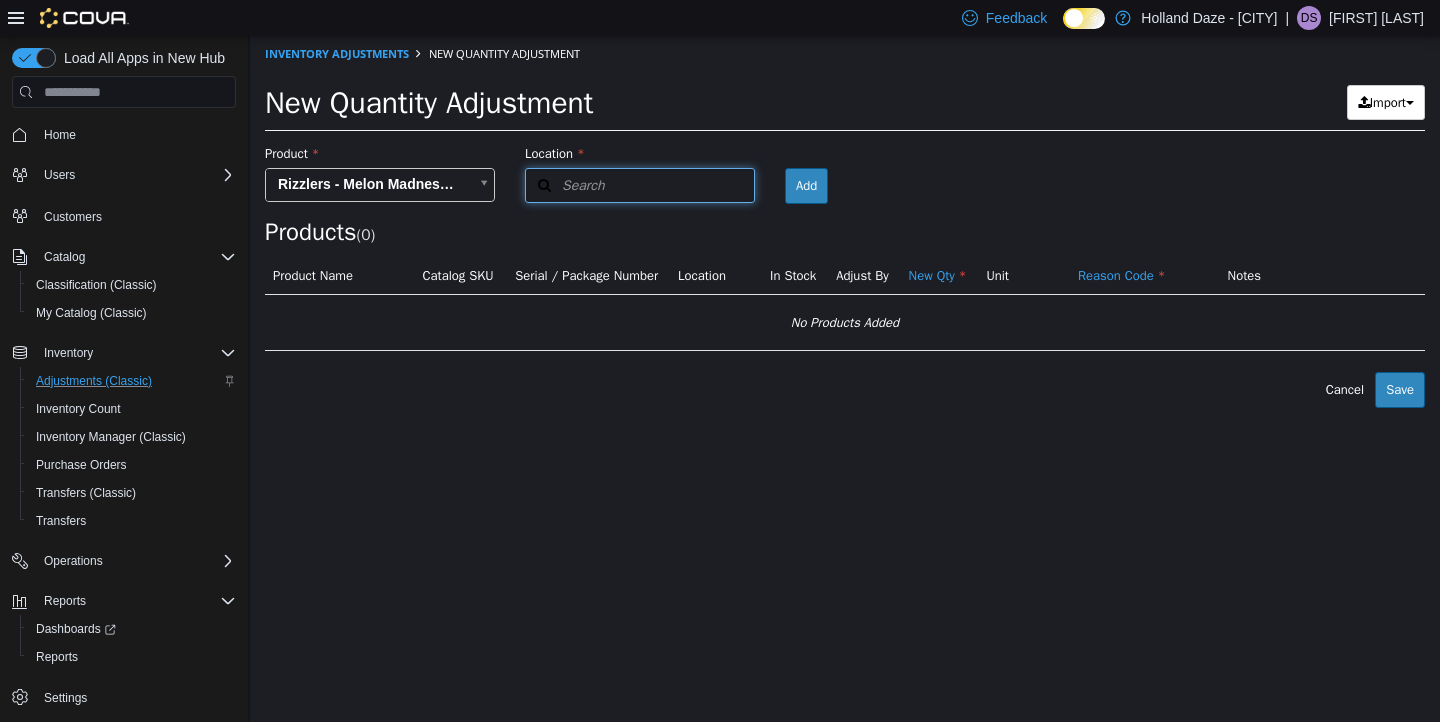 click on "Search" at bounding box center (640, 185) 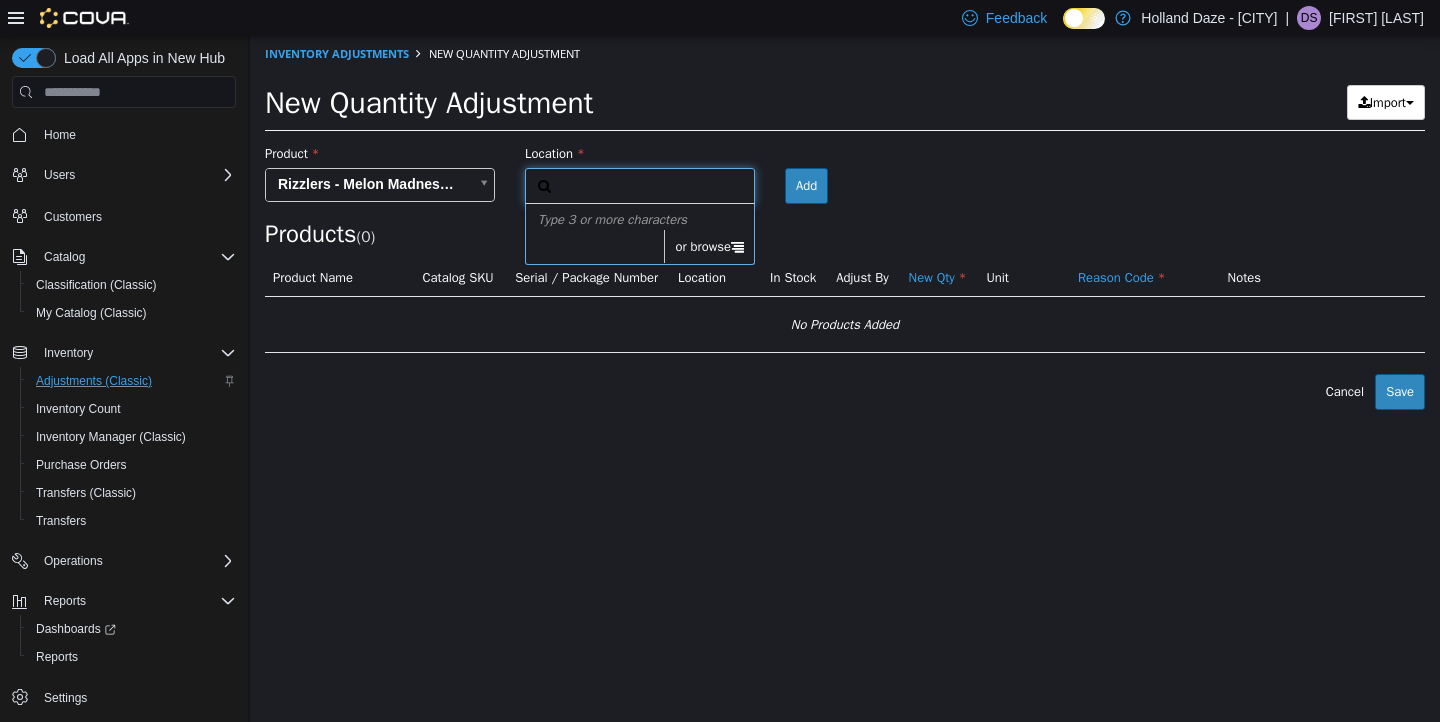 click on "or browse" at bounding box center (709, 247) 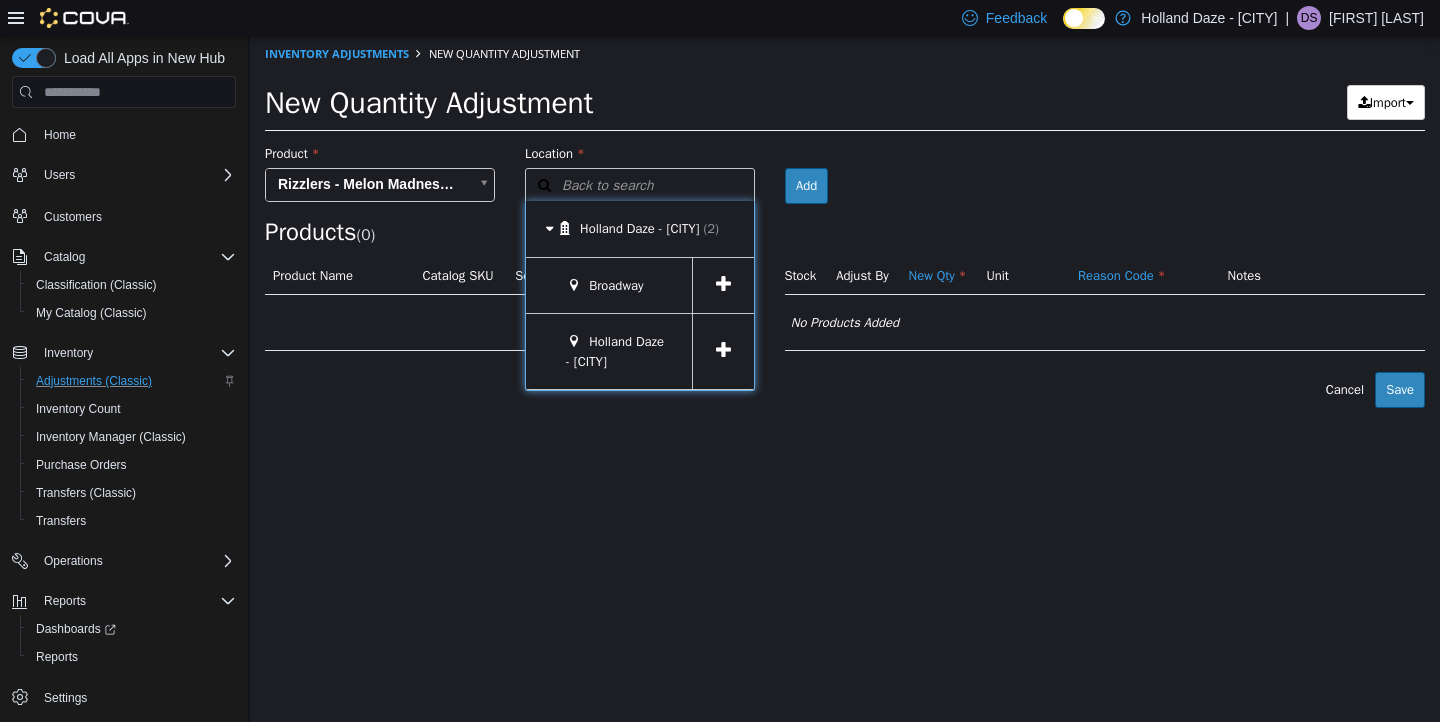 click at bounding box center [723, 351] 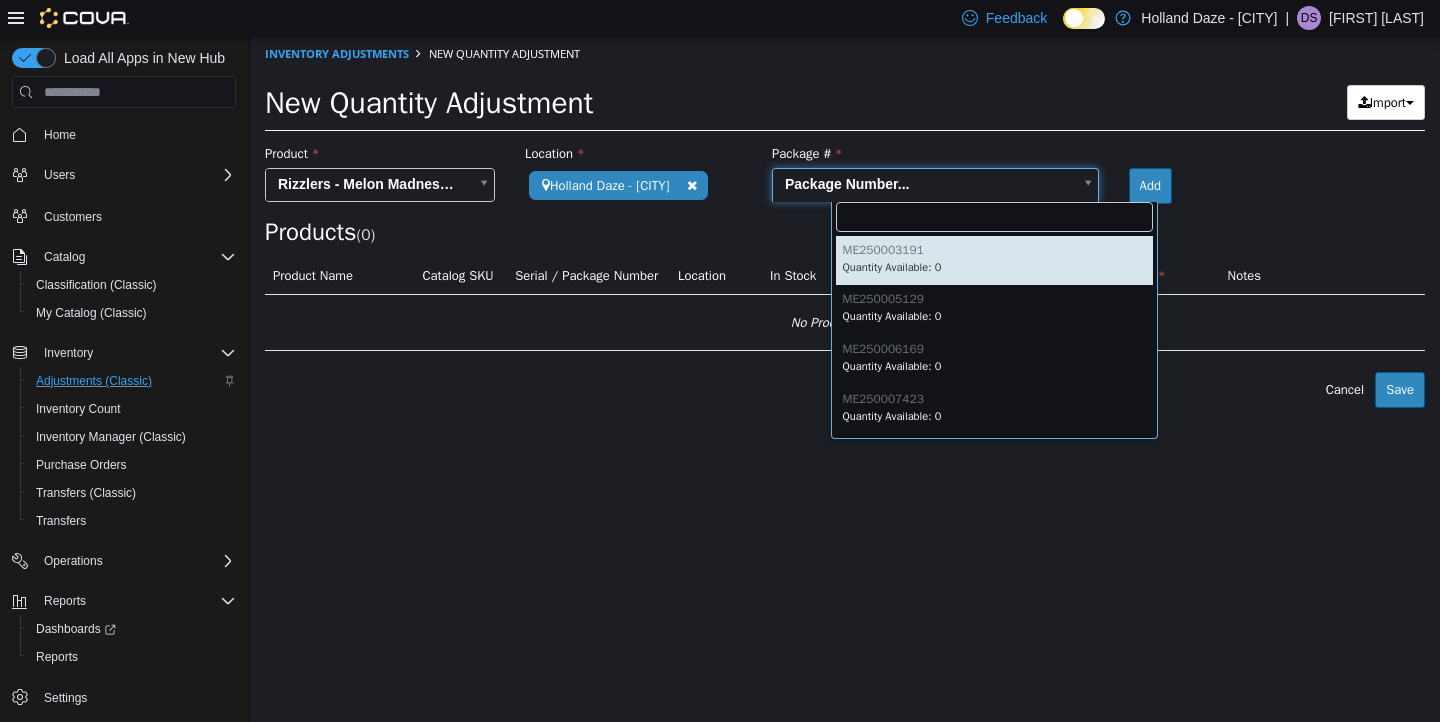 click on "**********" at bounding box center [845, 222] 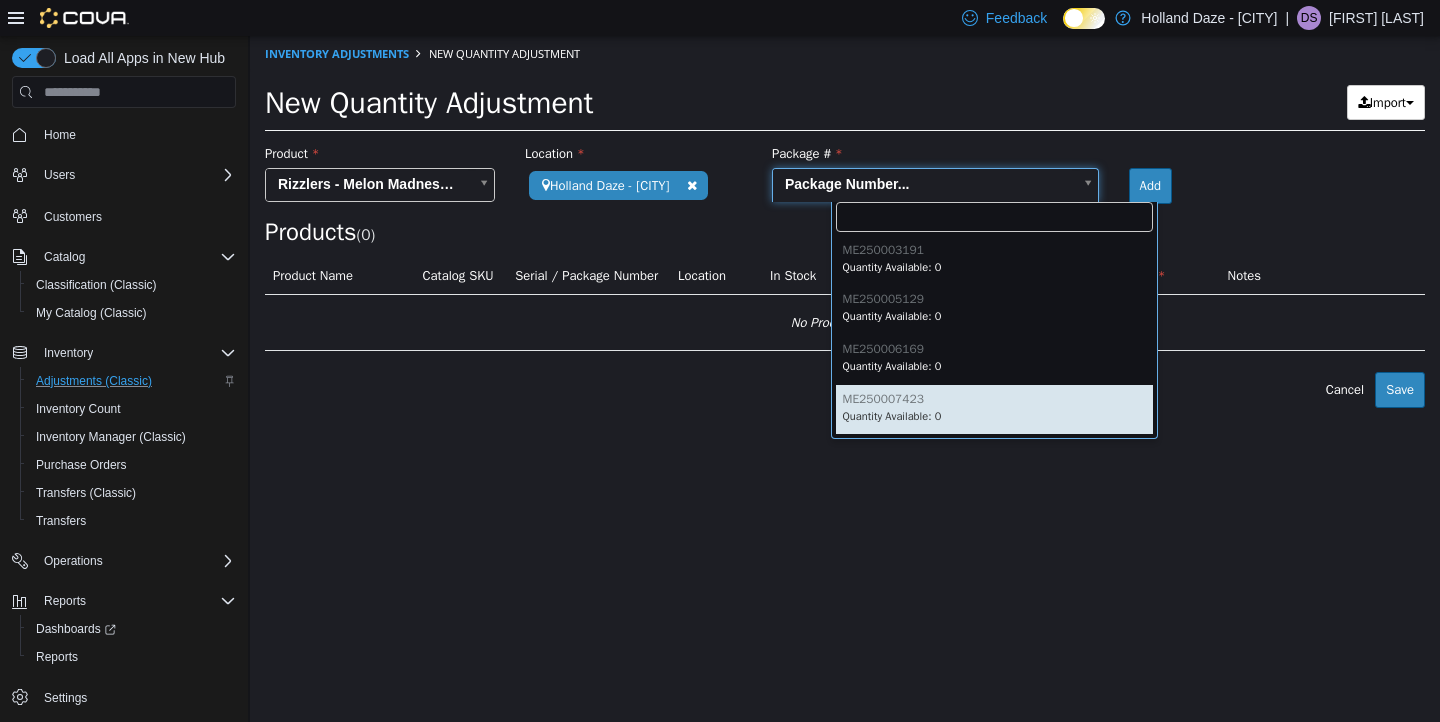type on "**********" 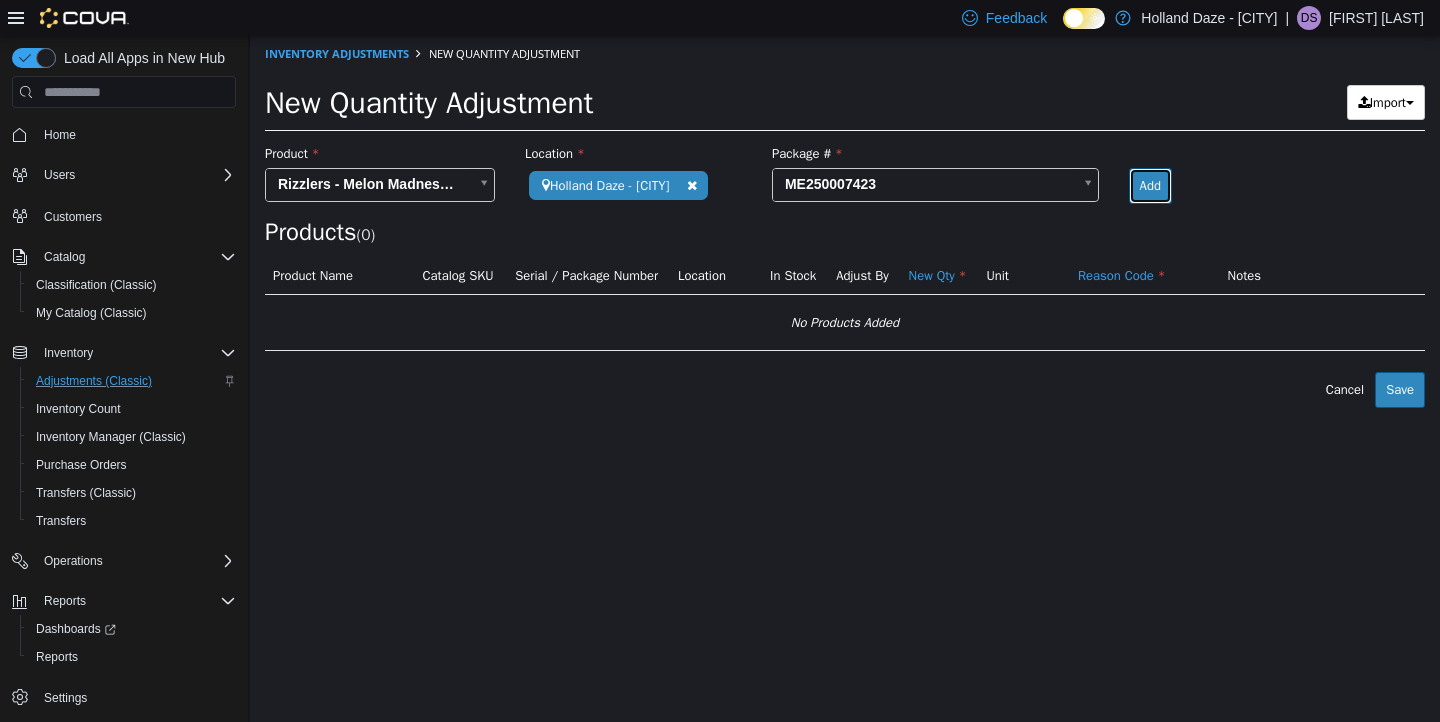 click on "Add" at bounding box center (1150, 186) 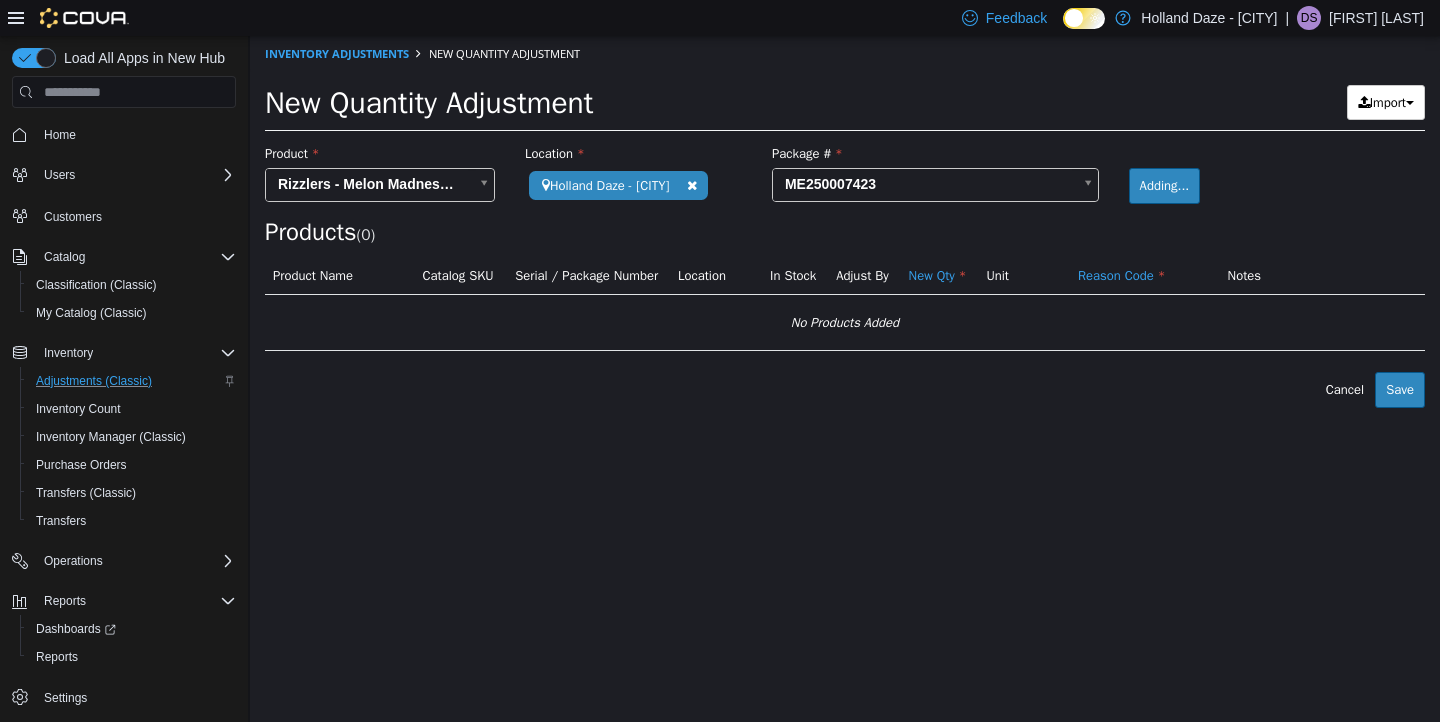 type 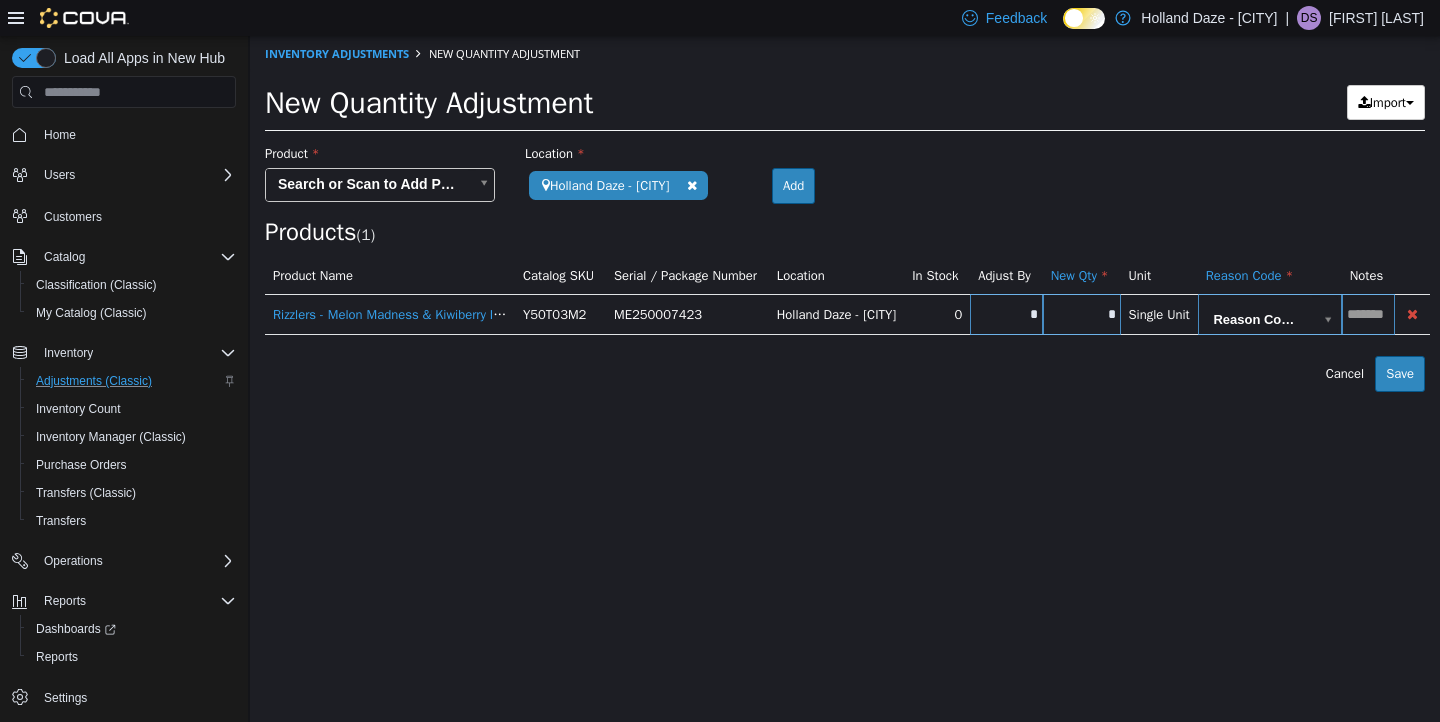 click on "*" at bounding box center [1006, 314] 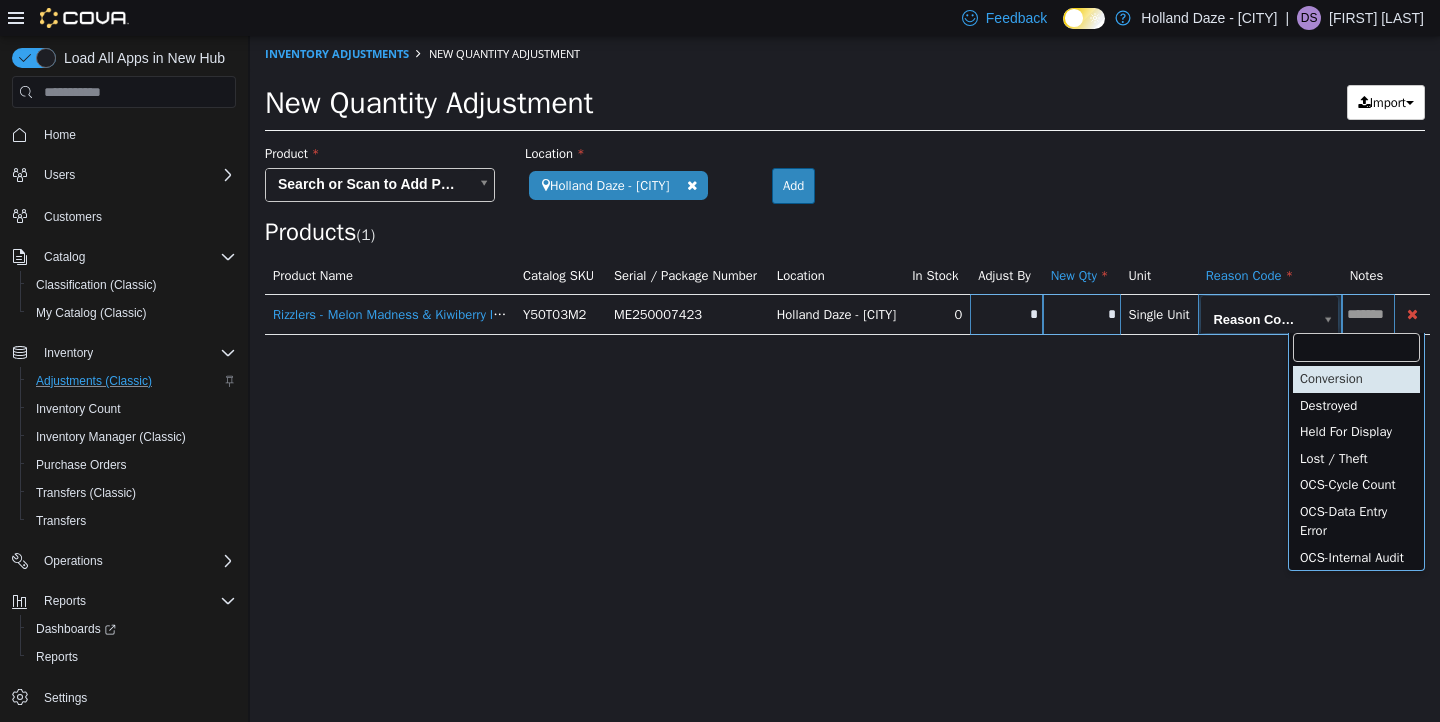 click on "**********" at bounding box center (845, 214) 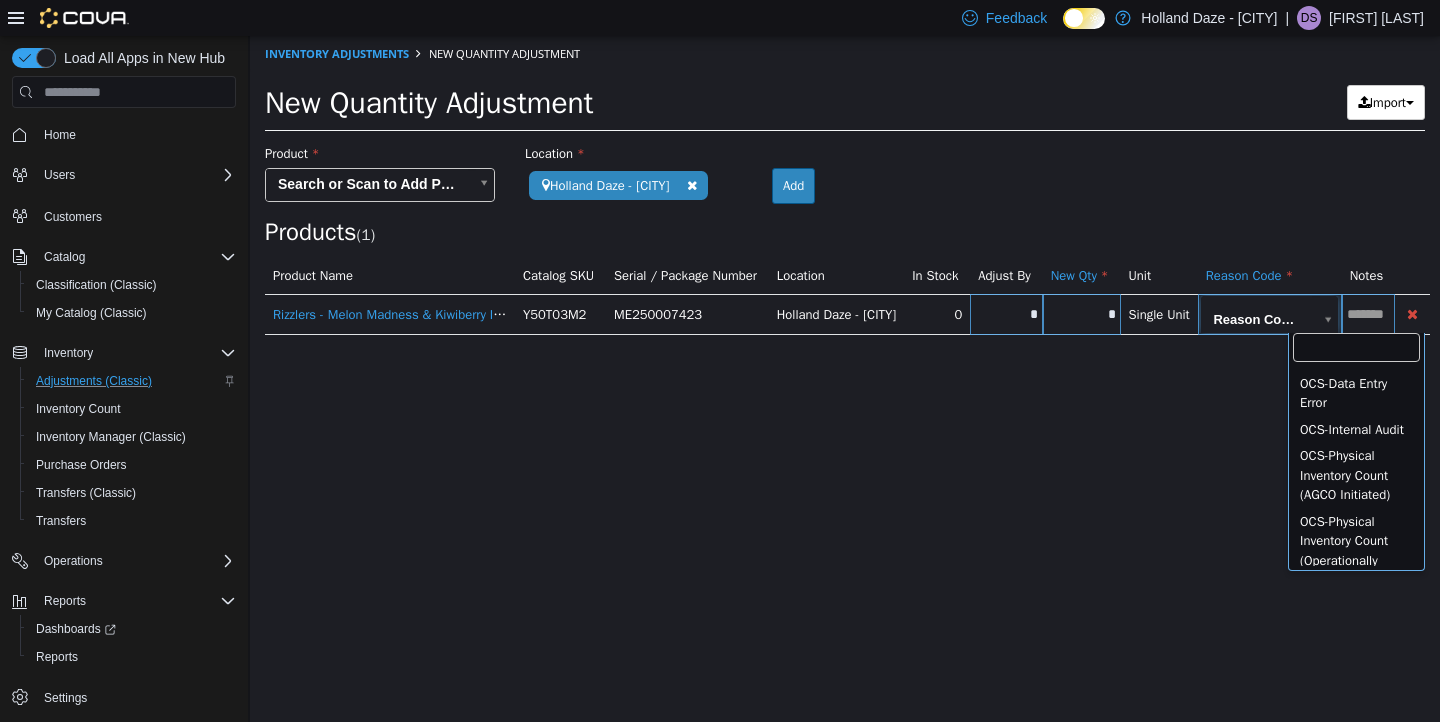 scroll, scrollTop: 550, scrollLeft: 0, axis: vertical 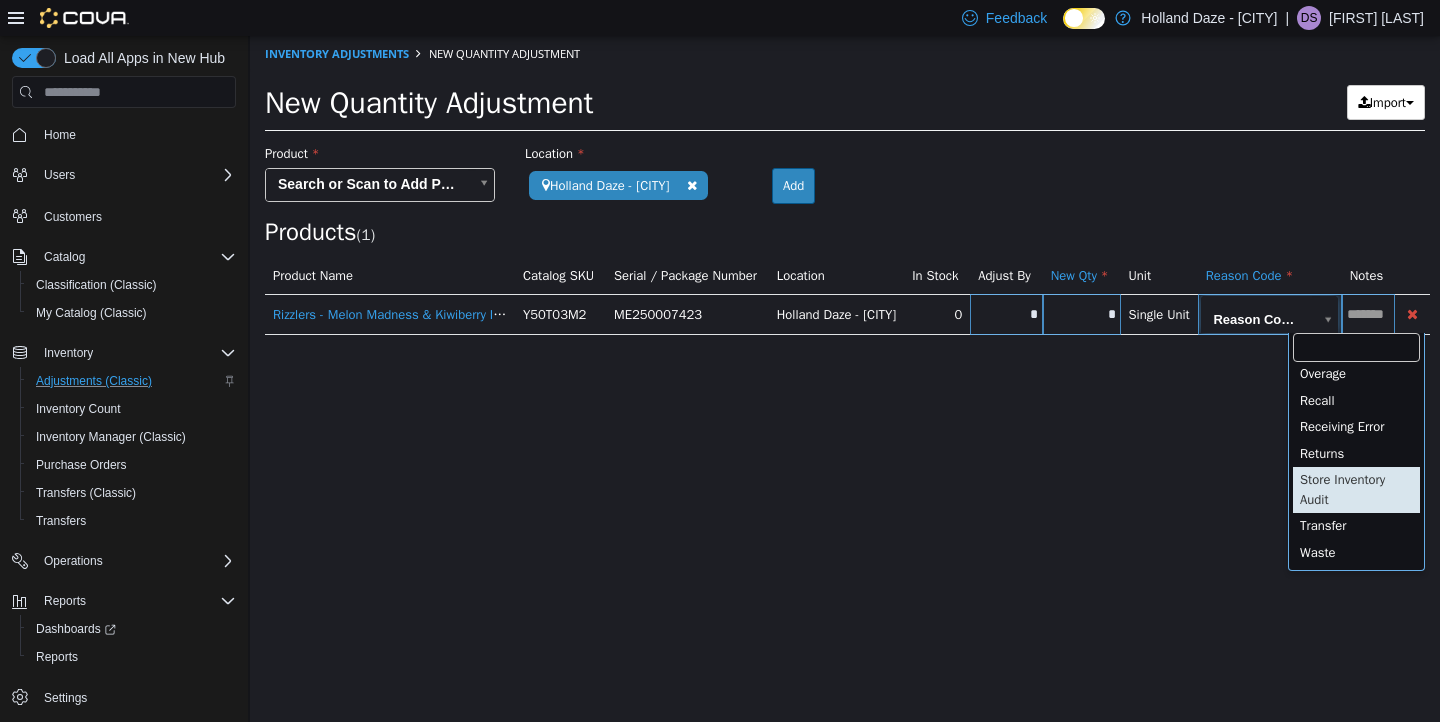type on "**********" 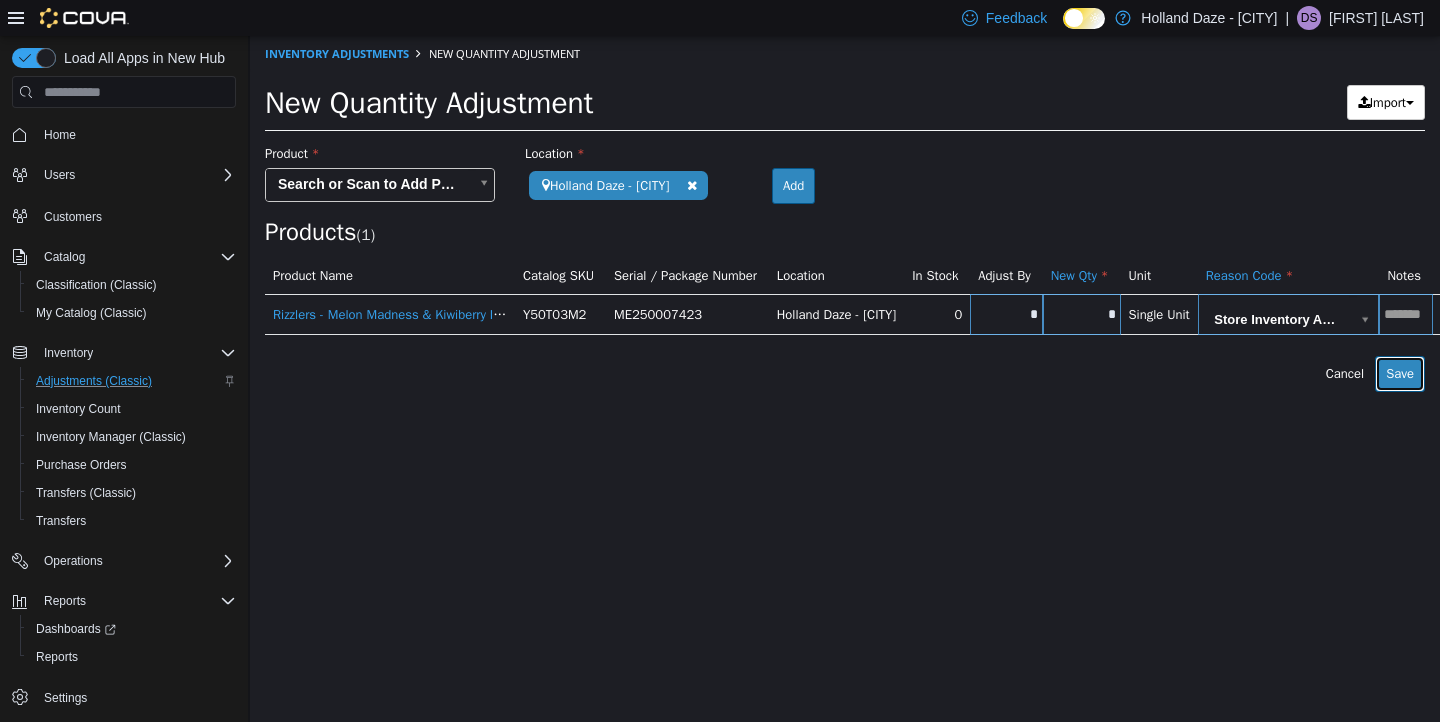 click on "Save" at bounding box center [1400, 374] 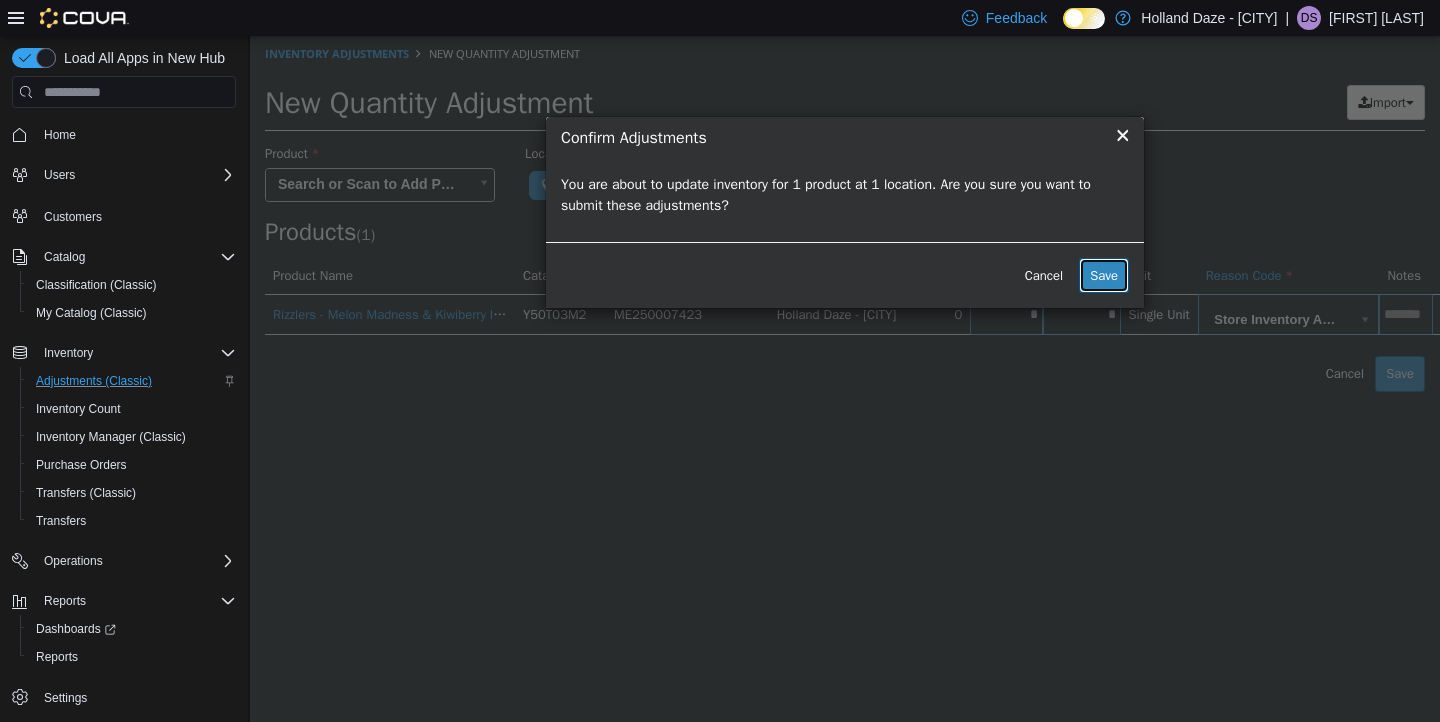 click on "Save" at bounding box center (1104, 276) 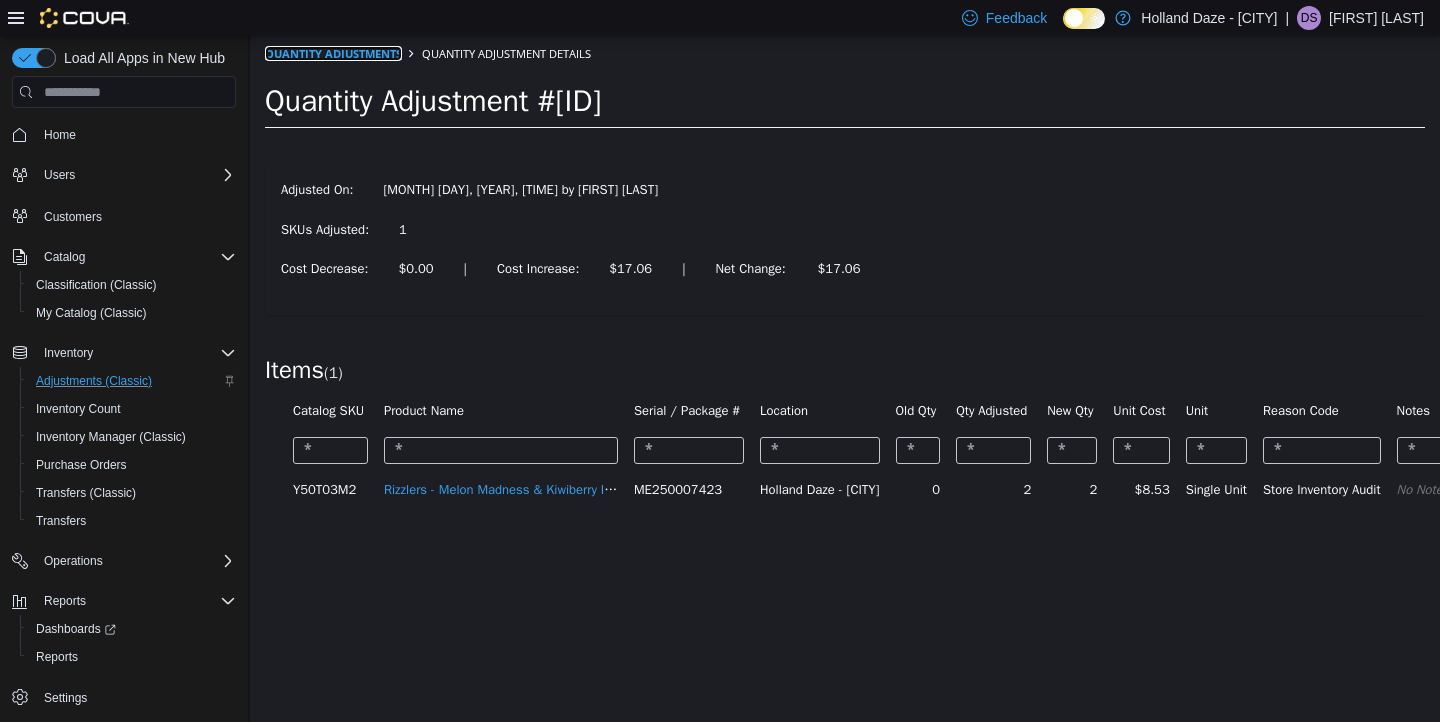 click on "Quantity Adjustments" at bounding box center [333, 53] 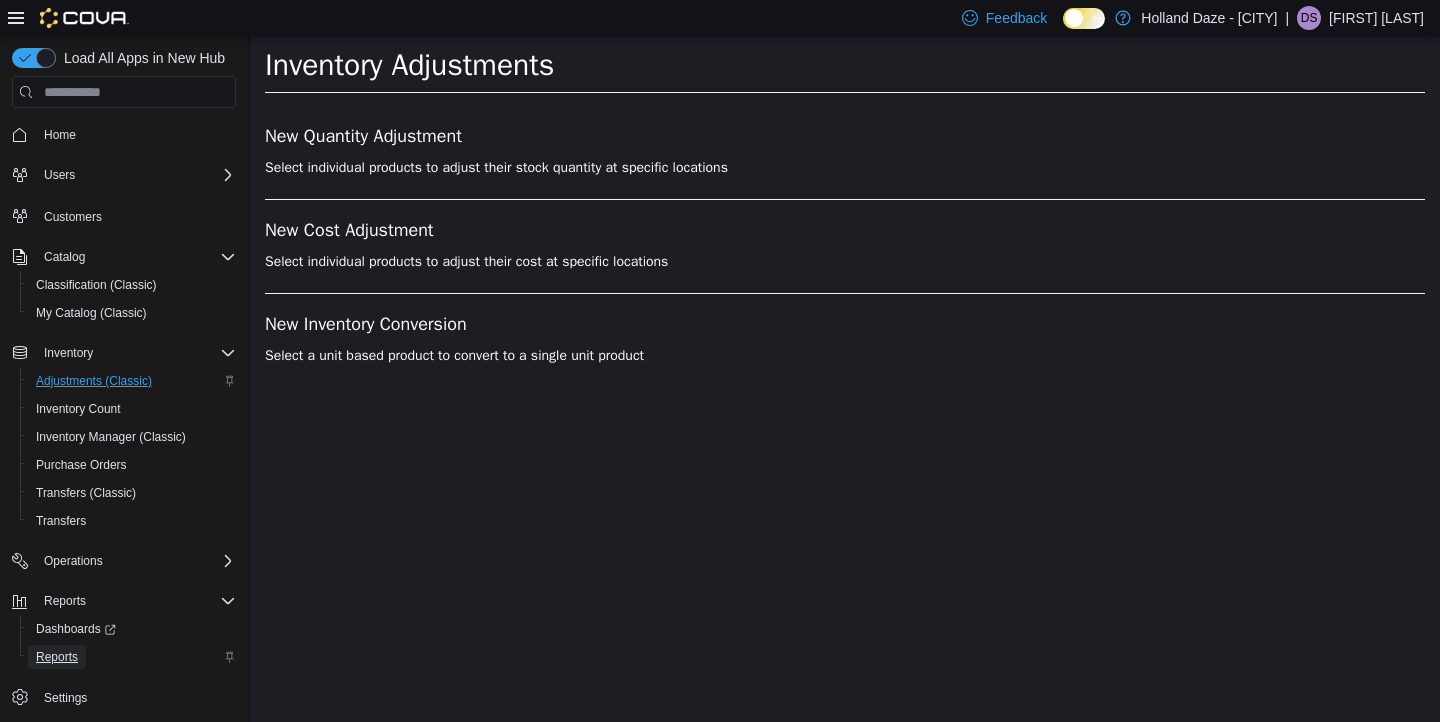 click on "Reports" at bounding box center (57, 657) 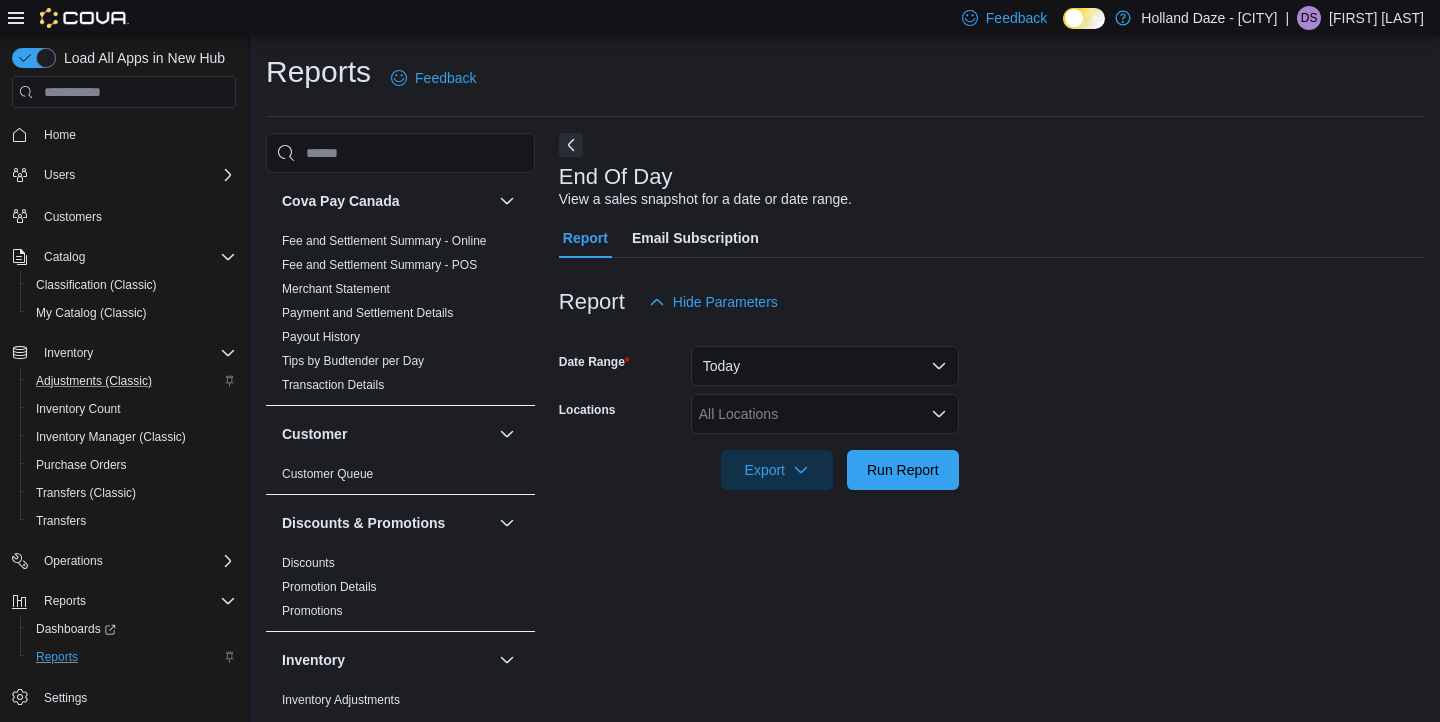 scroll, scrollTop: 9, scrollLeft: 0, axis: vertical 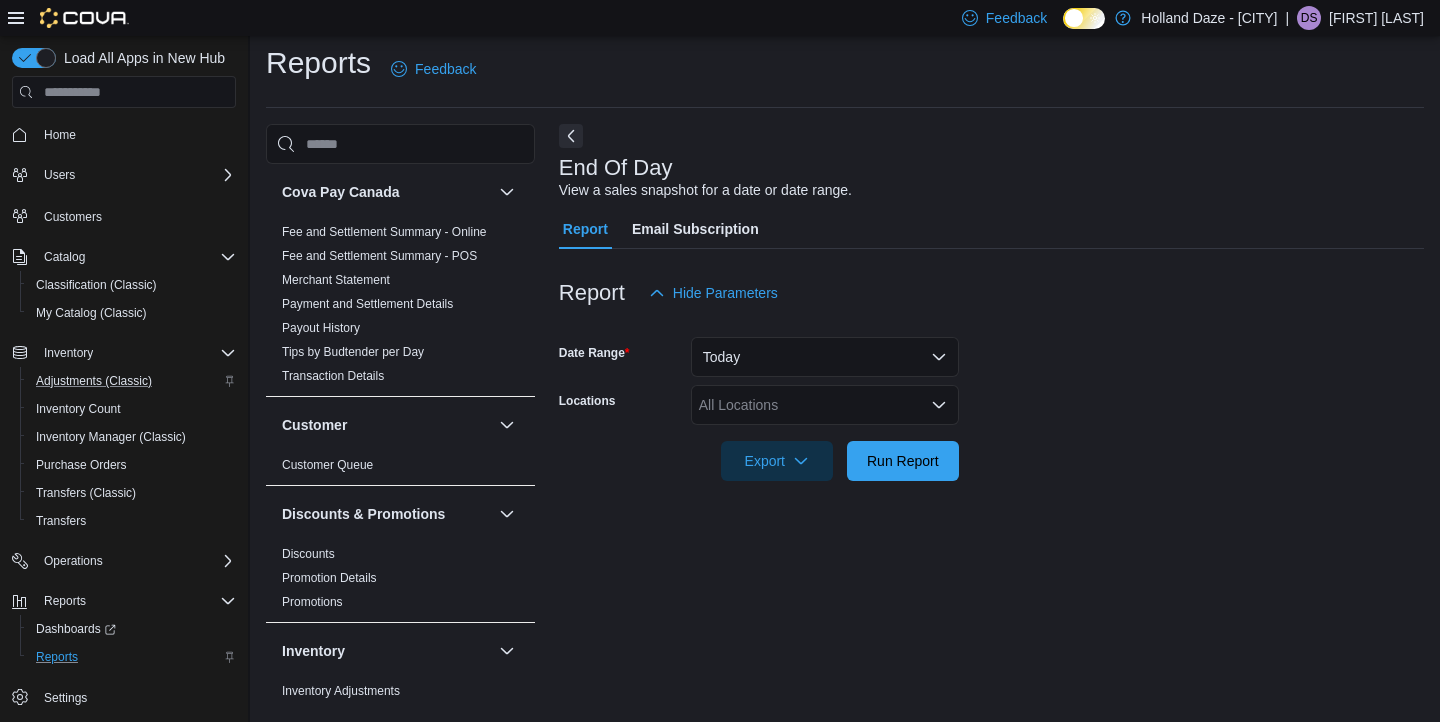 click 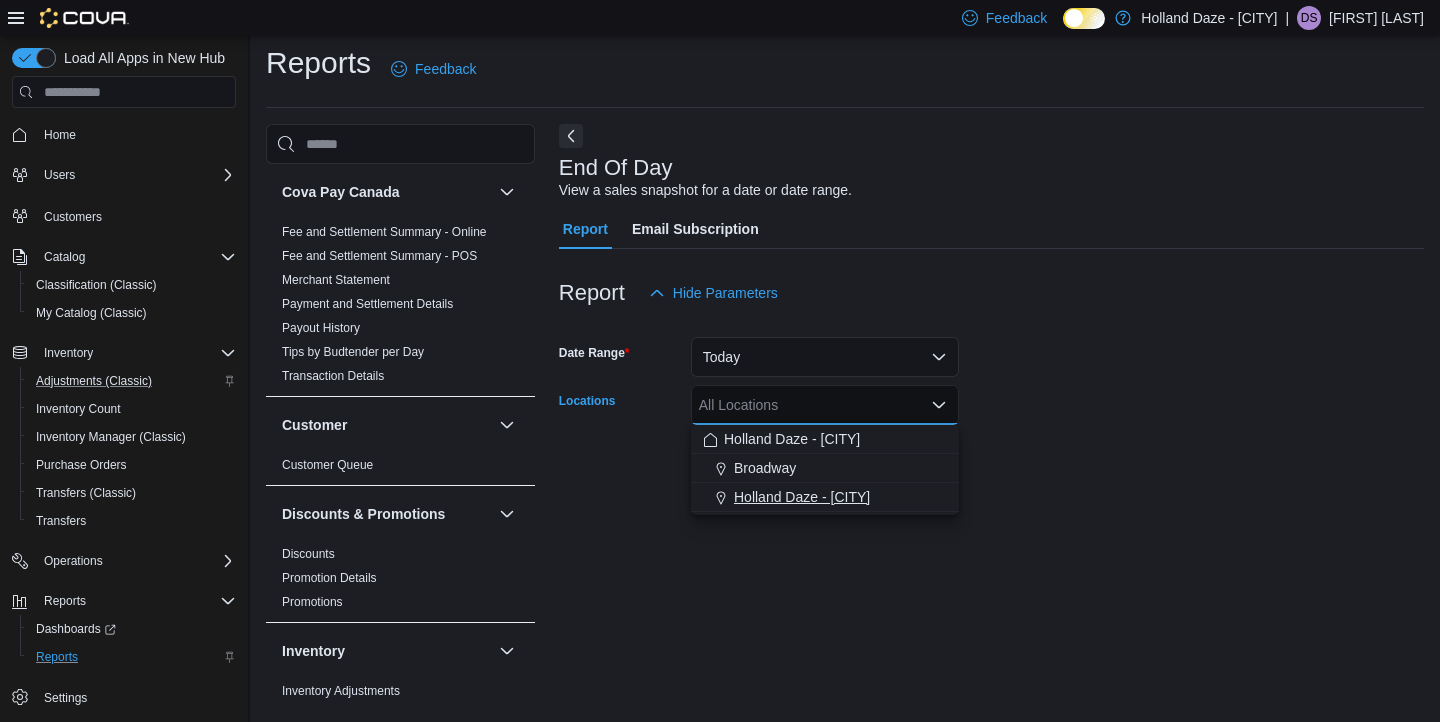 click on "[LOCATION]" at bounding box center (802, 497) 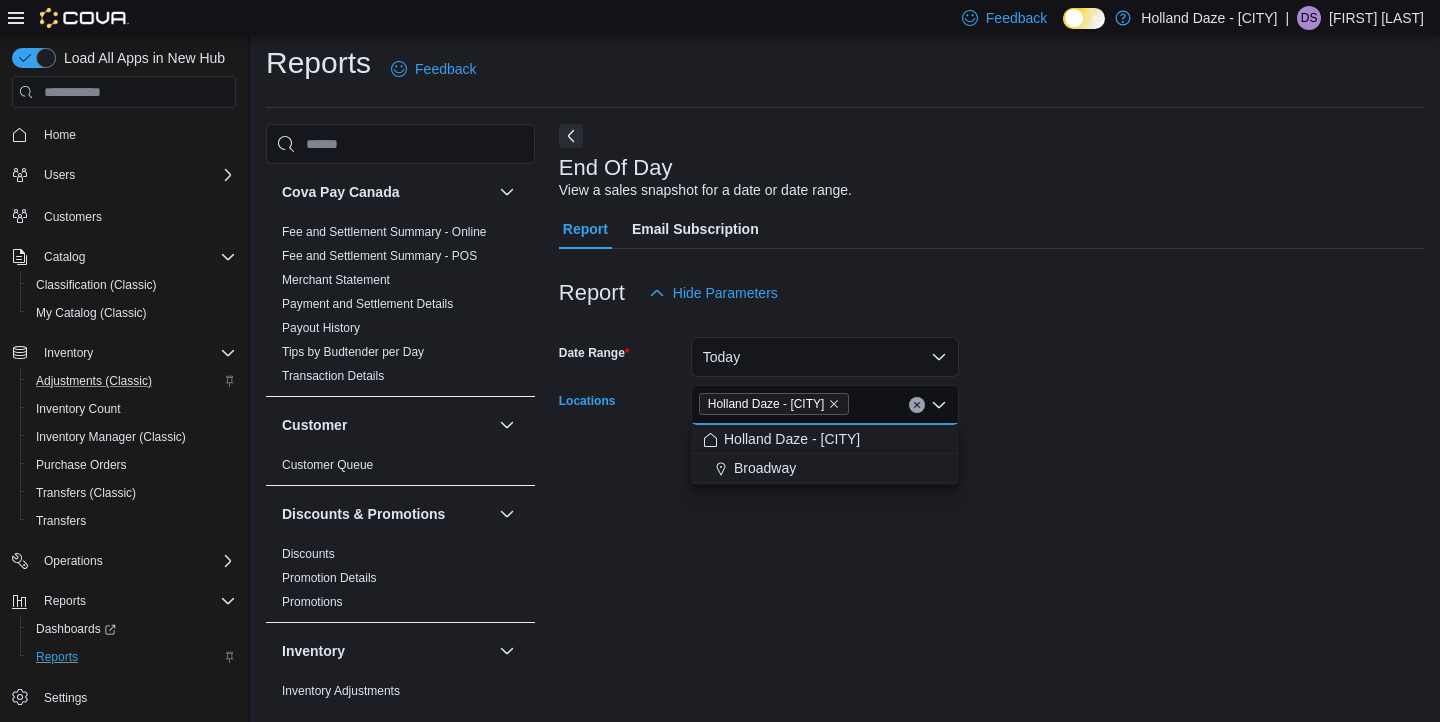 click on "Date Range Today Locations Holland Daze - Orangeville Combo box. Selected. Holland Daze - Orangeville. Press Backspace to delete Holland Daze - Orangeville. Combo box input. All Locations. Type some text or, to display a list of choices, press Down Arrow. To exit the list of choices, press Escape. Export  Run Report" at bounding box center [991, 397] 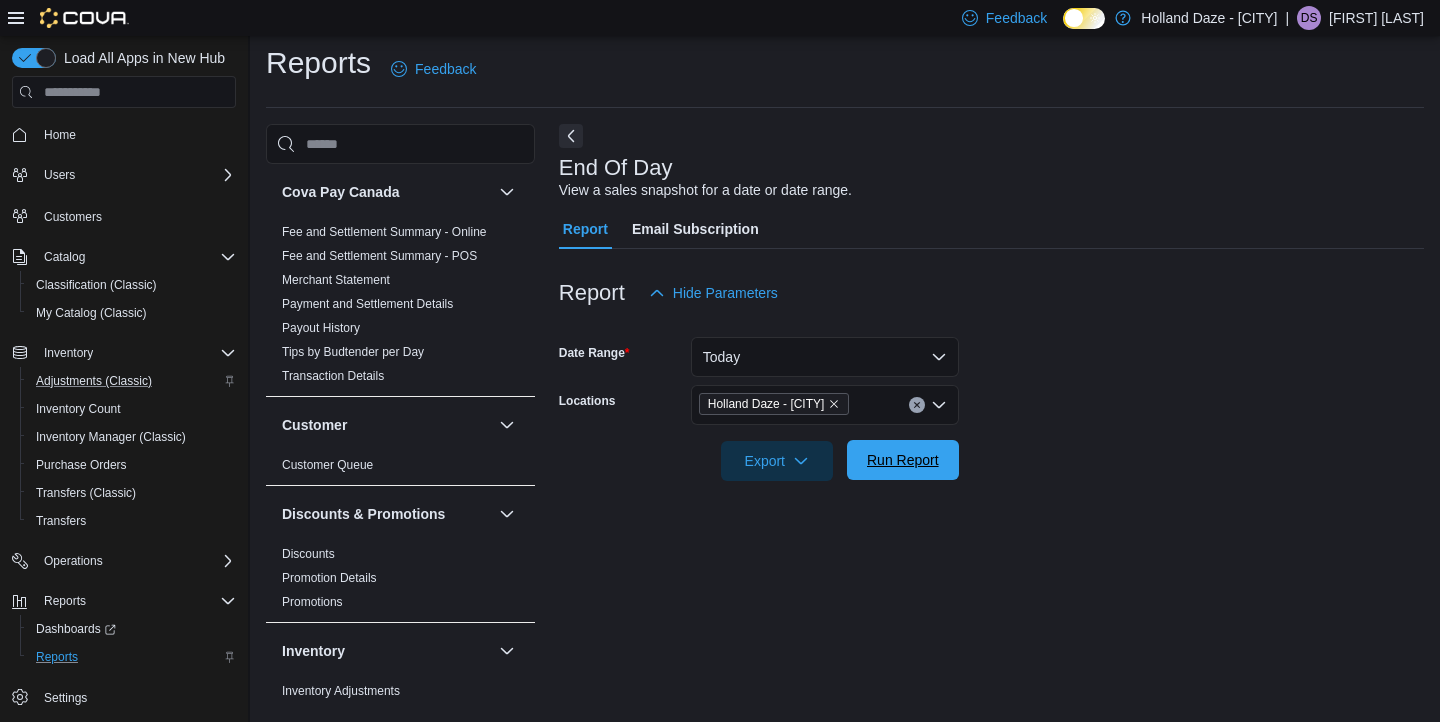 click on "Run Report" at bounding box center [903, 460] 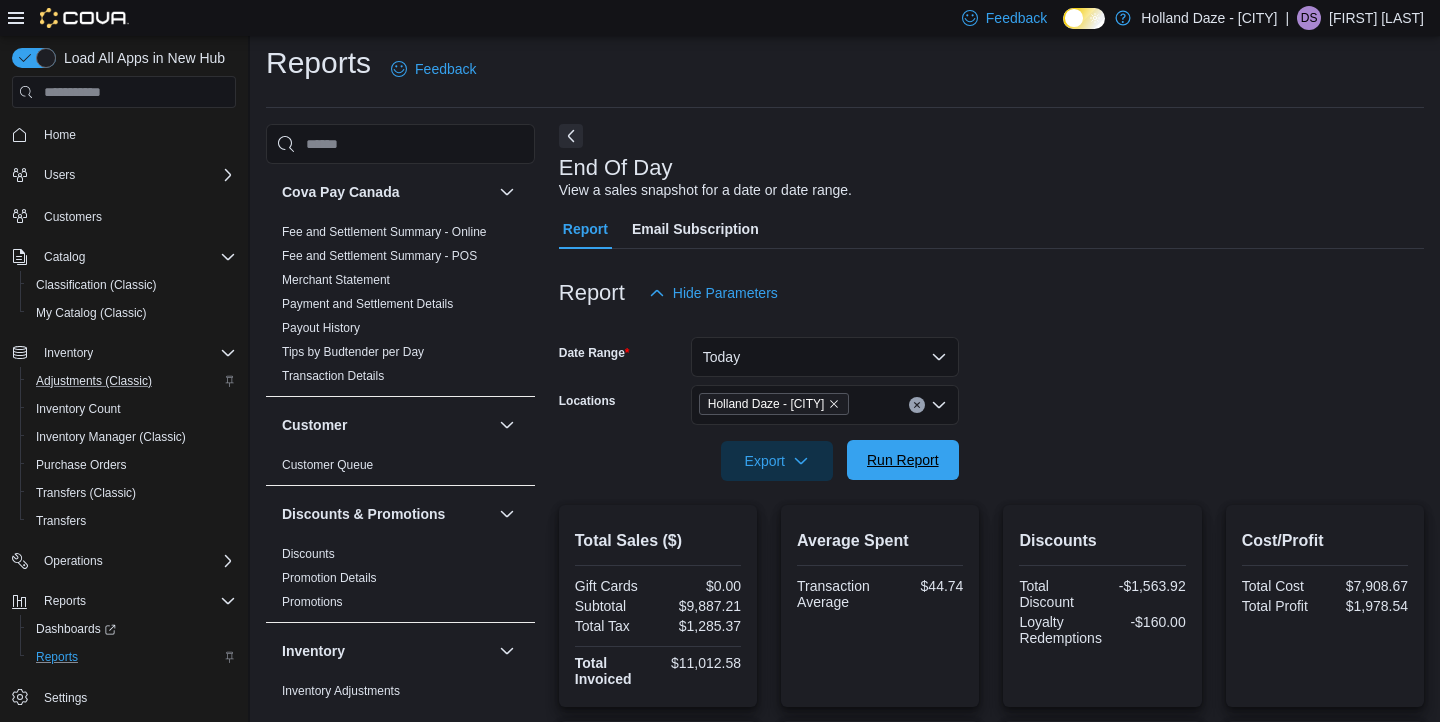 click on "Run Report" at bounding box center [903, 460] 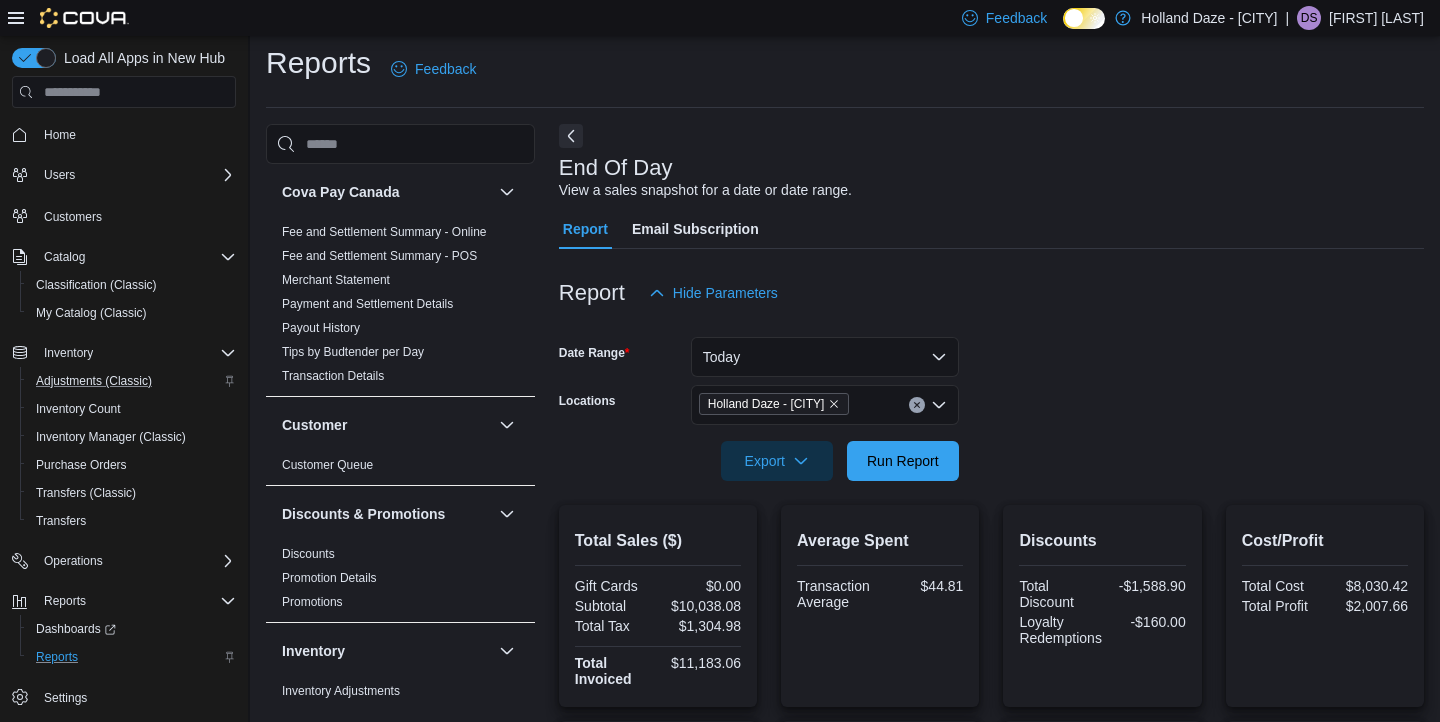 click at bounding box center [991, 325] 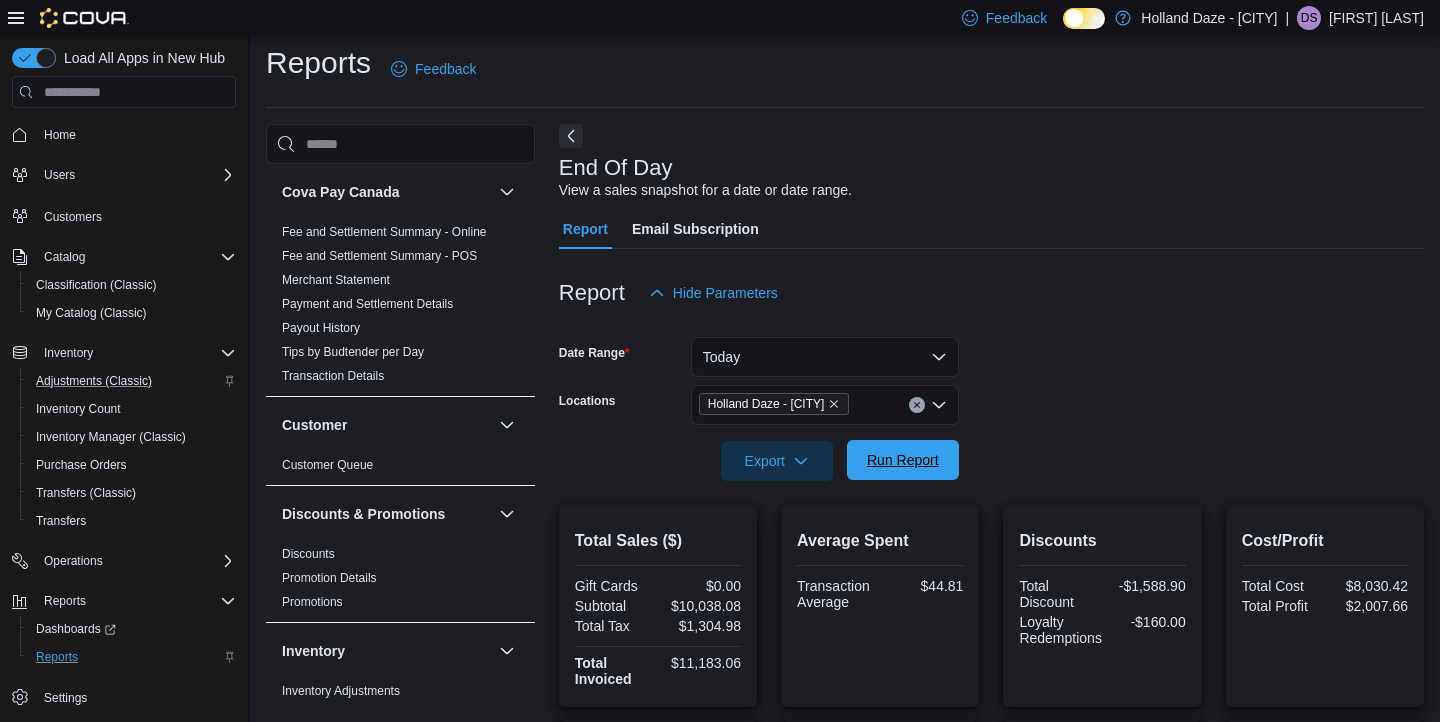 click on "Run Report" at bounding box center (903, 460) 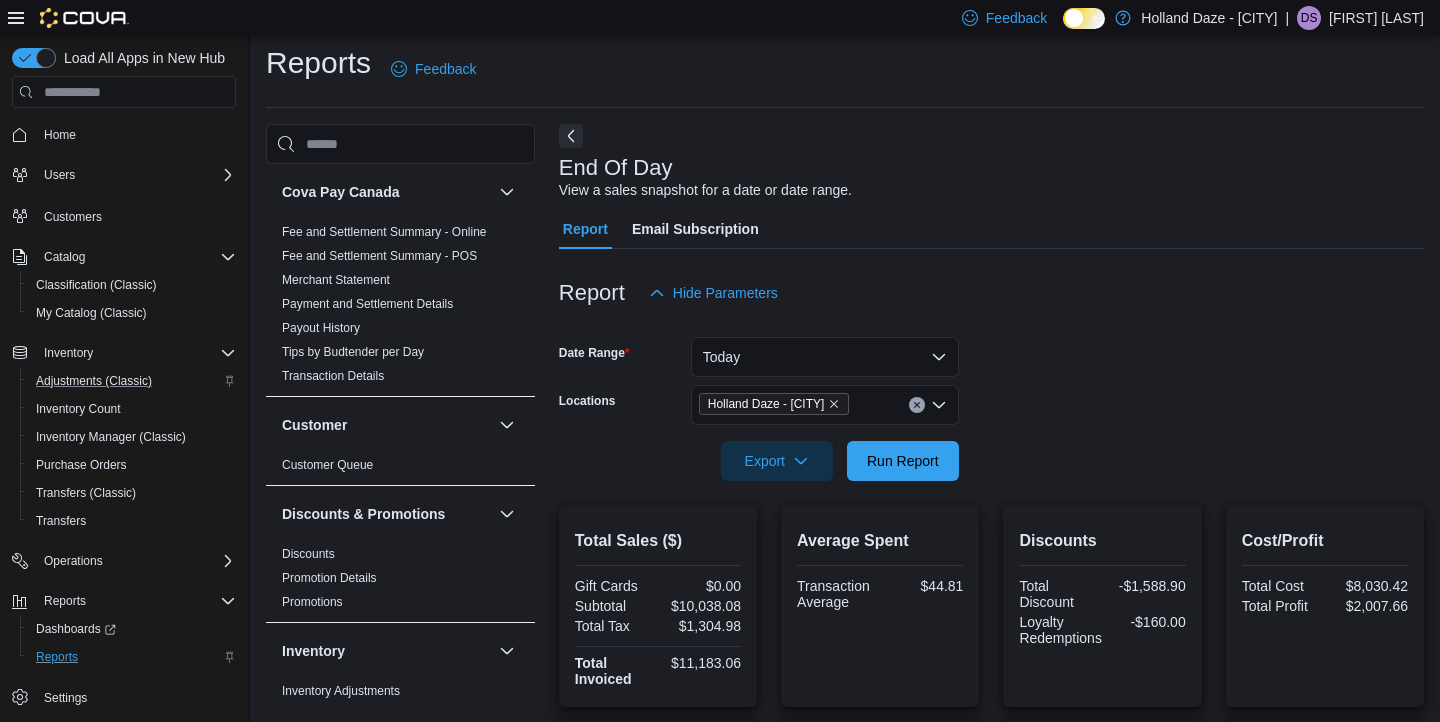 click on "Report Hide Parameters" at bounding box center [991, 293] 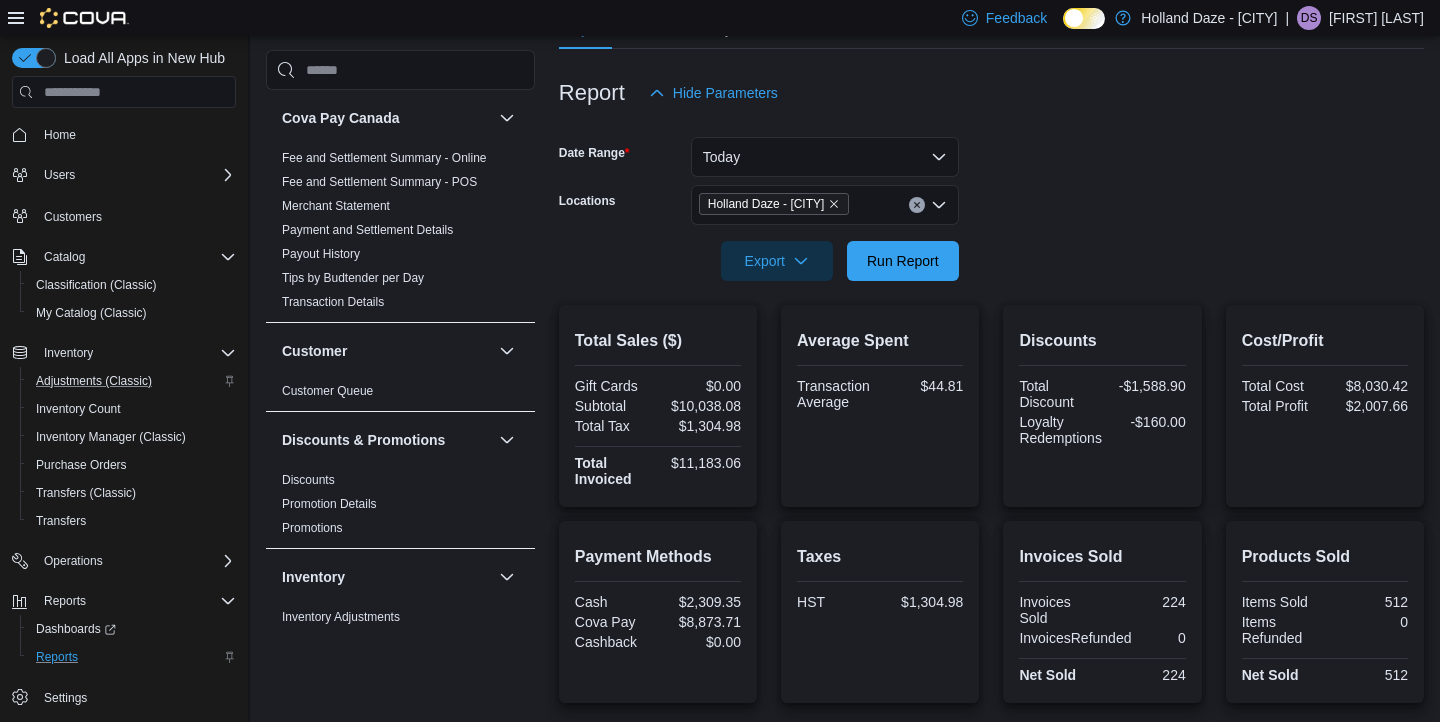 scroll, scrollTop: 249, scrollLeft: 0, axis: vertical 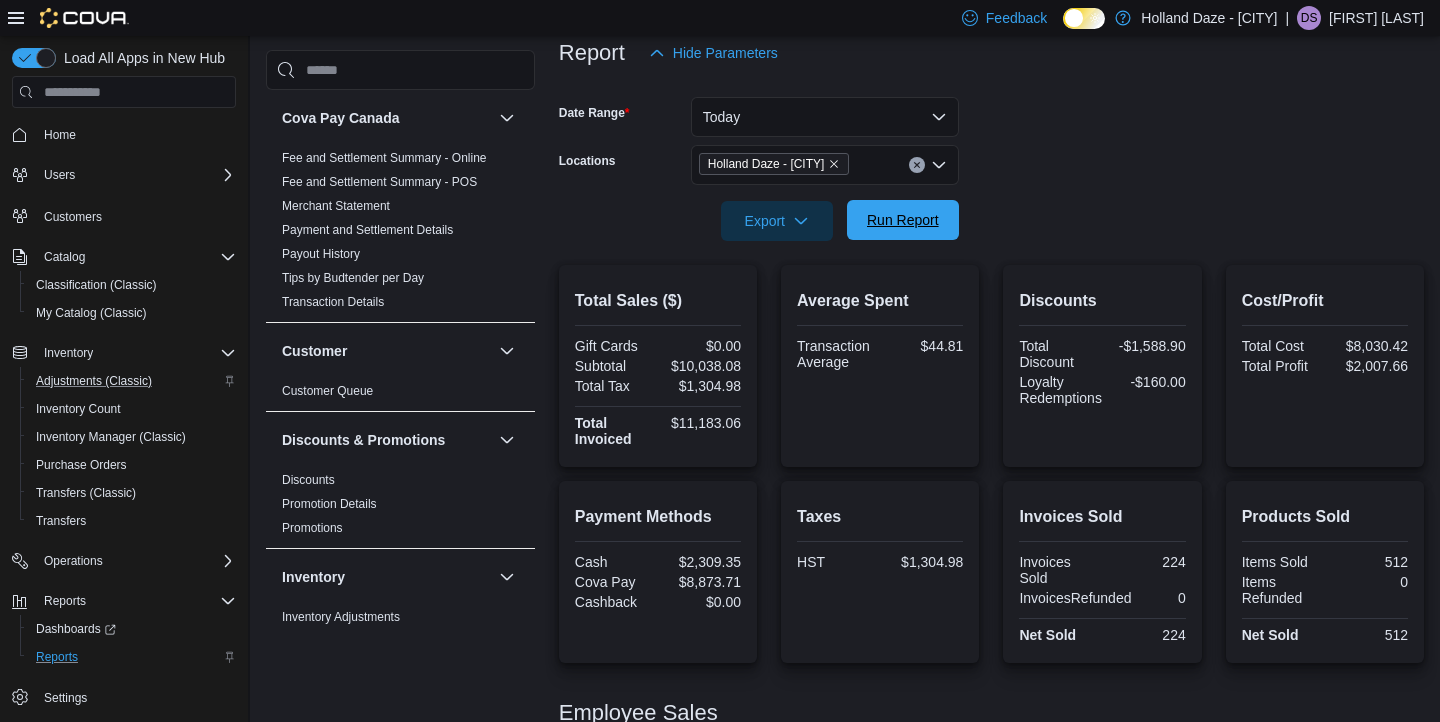 click on "Run Report" at bounding box center (903, 220) 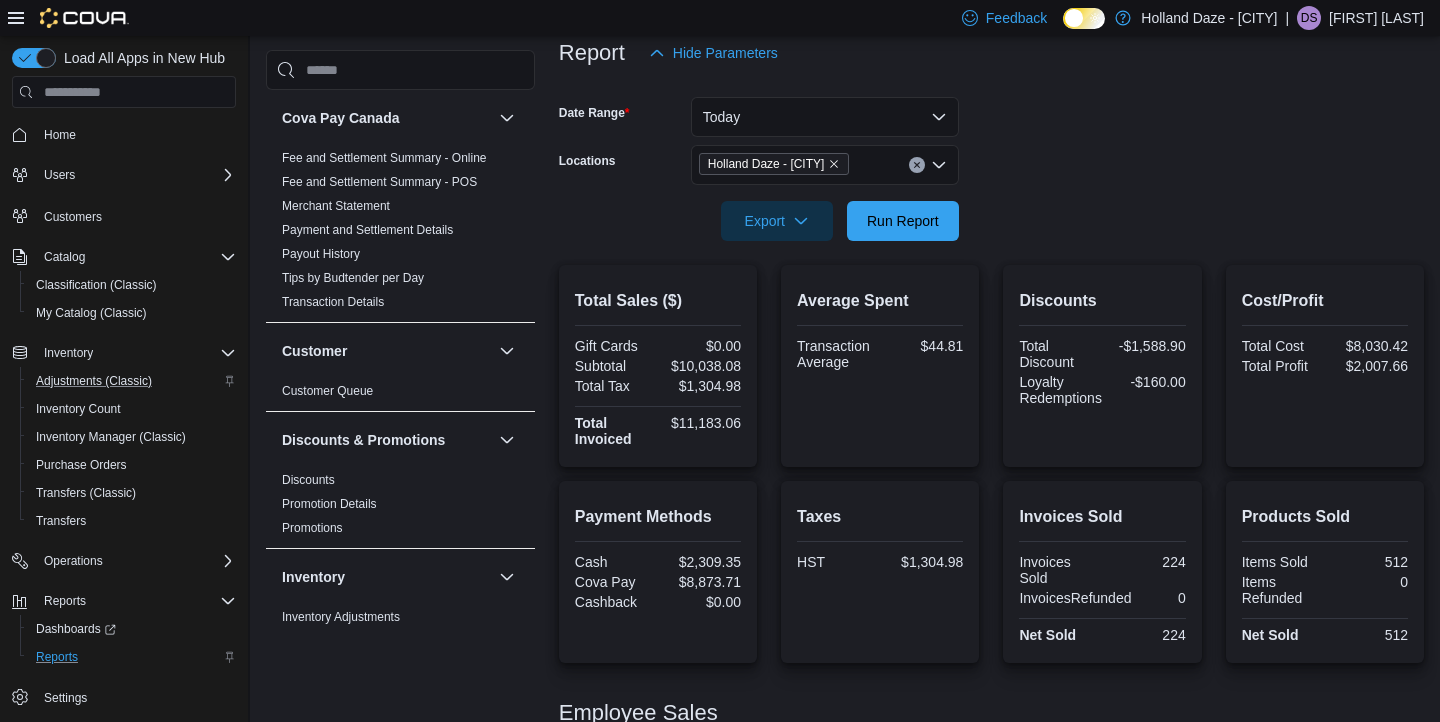 click at bounding box center [991, 193] 